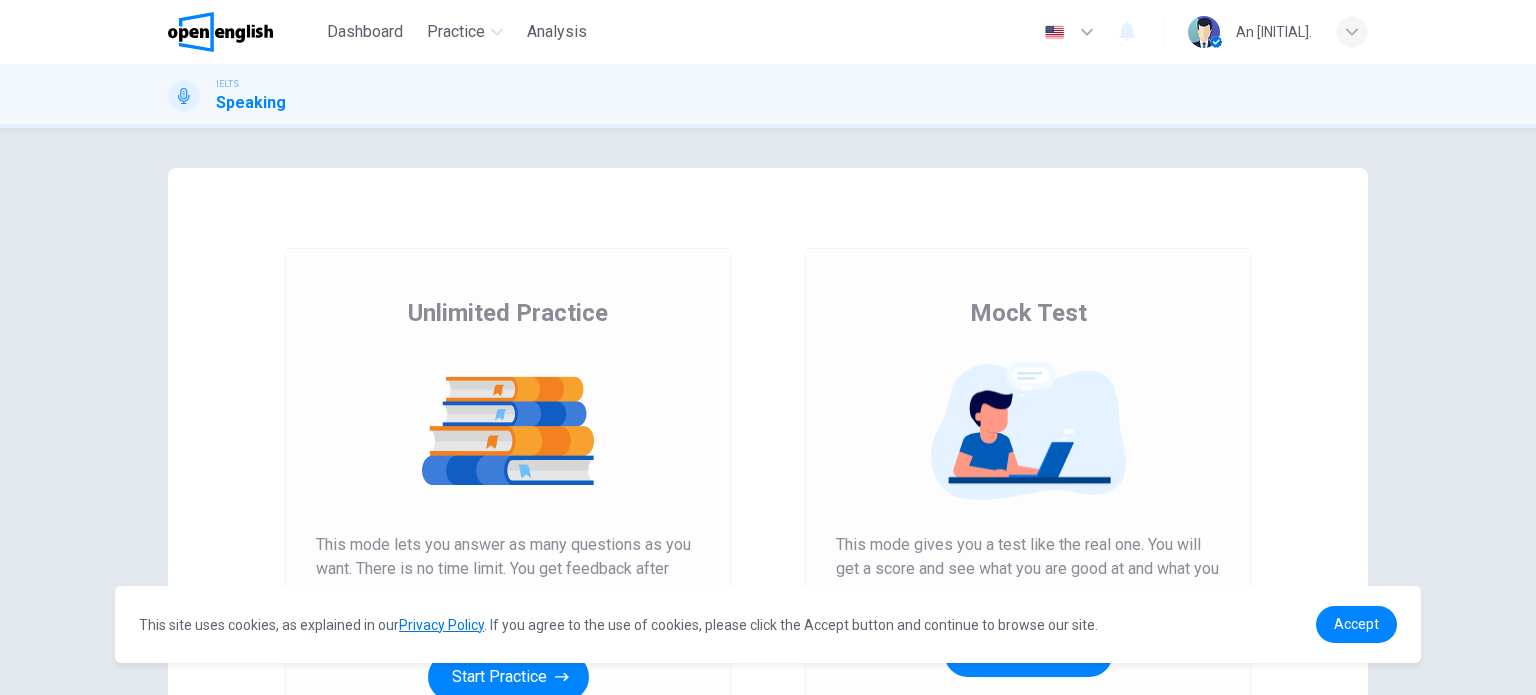 scroll, scrollTop: 0, scrollLeft: 0, axis: both 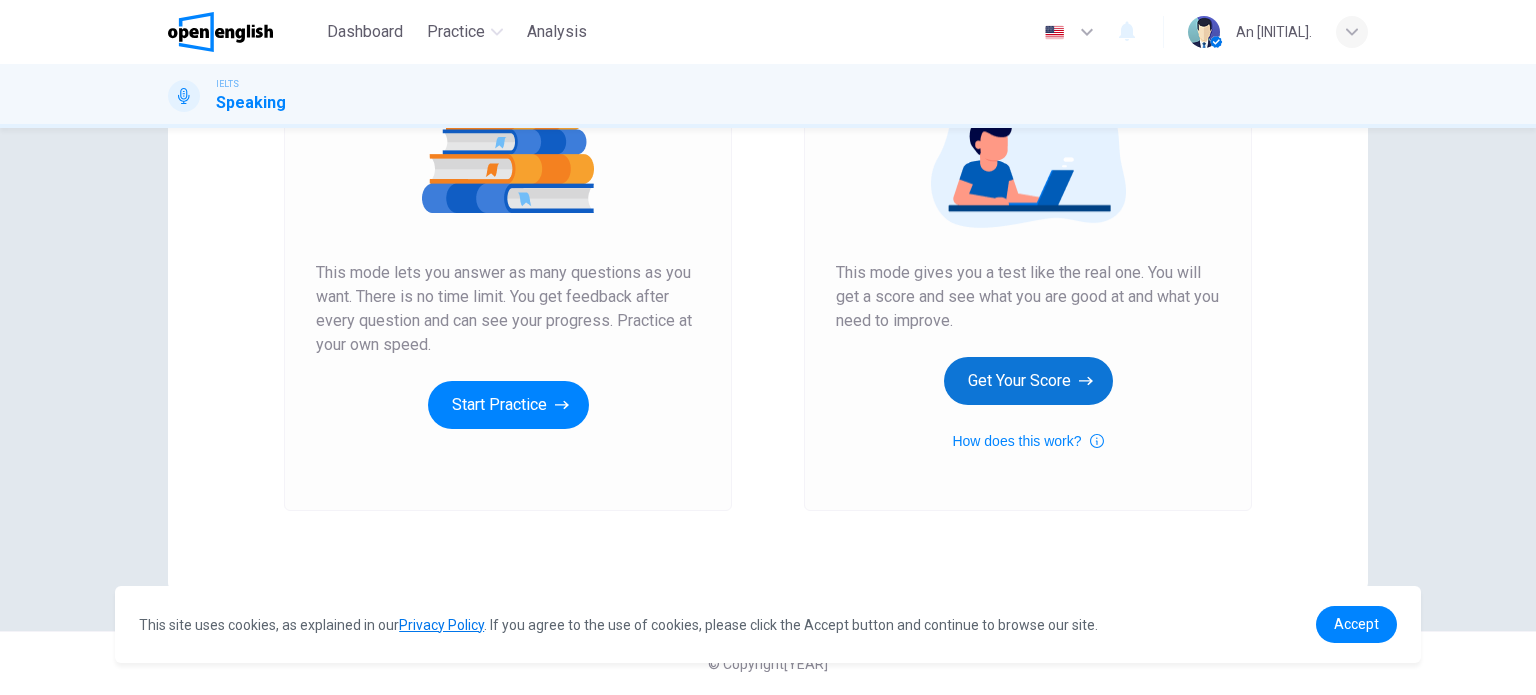 click on "Get Your Score" at bounding box center (1028, 381) 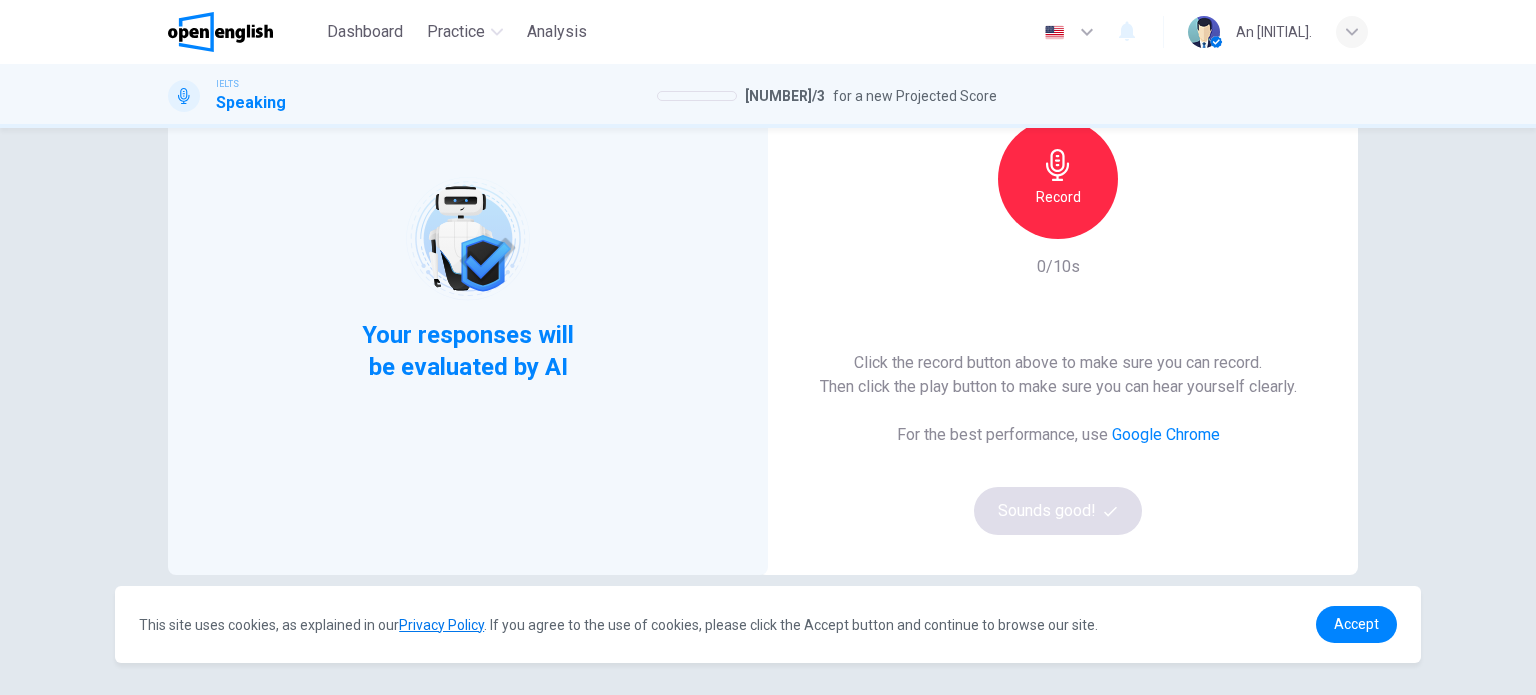 scroll, scrollTop: 200, scrollLeft: 0, axis: vertical 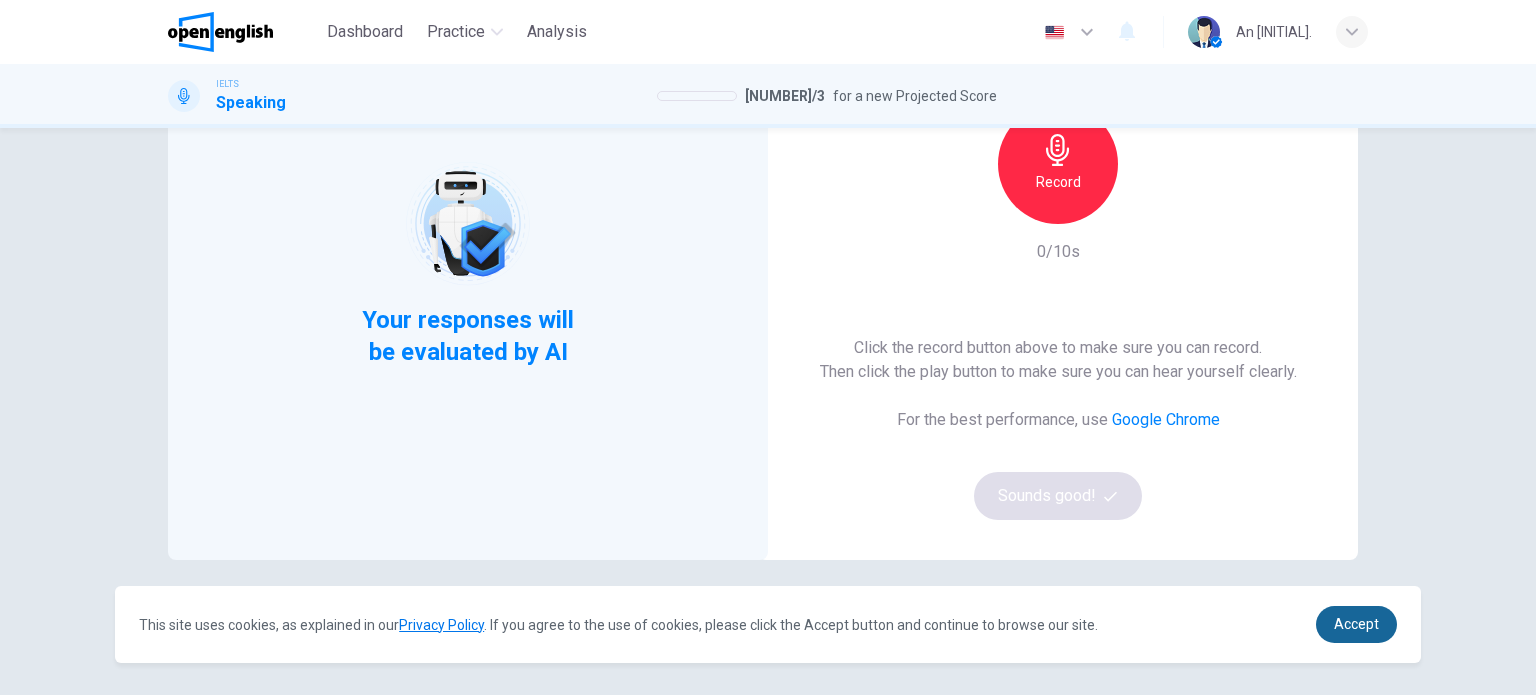 click on "Accept" at bounding box center [1356, 624] 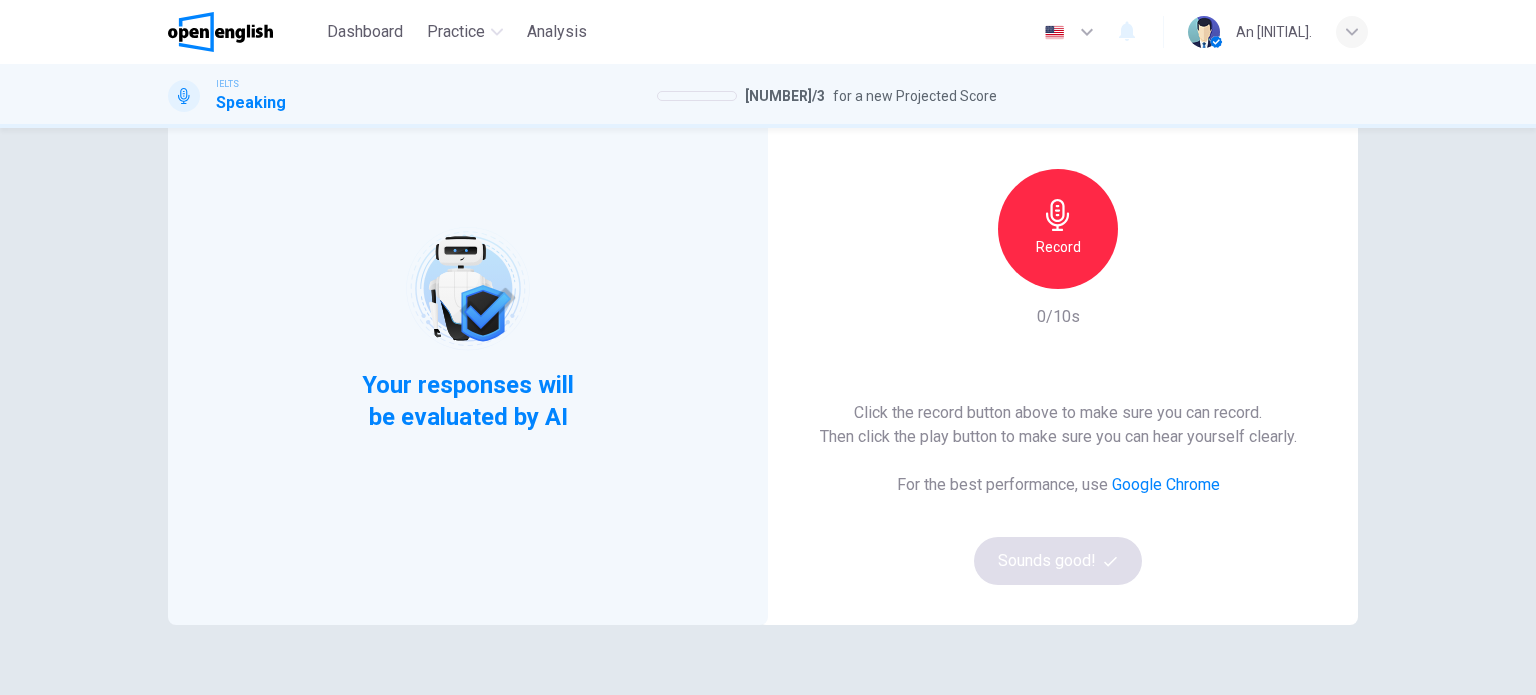 scroll, scrollTop: 100, scrollLeft: 0, axis: vertical 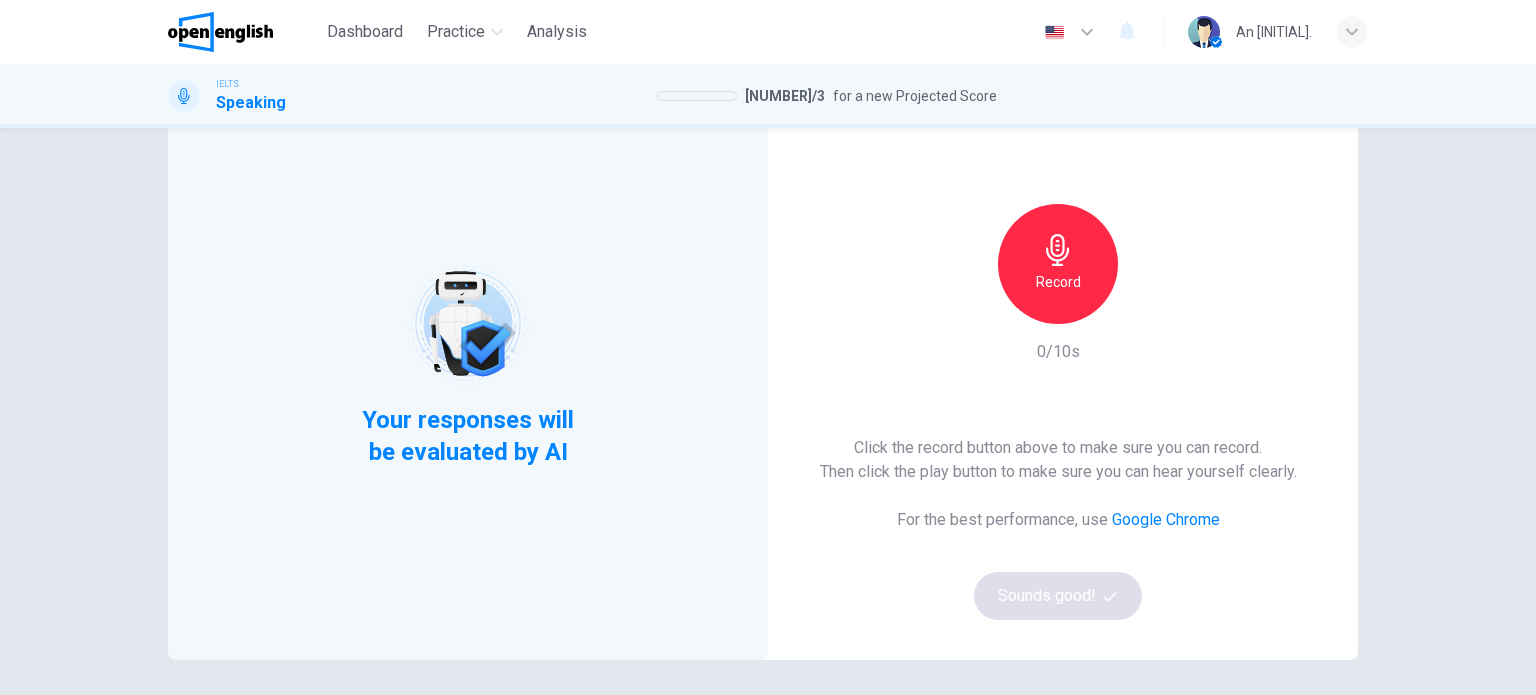 click on "Record" at bounding box center [1058, 264] 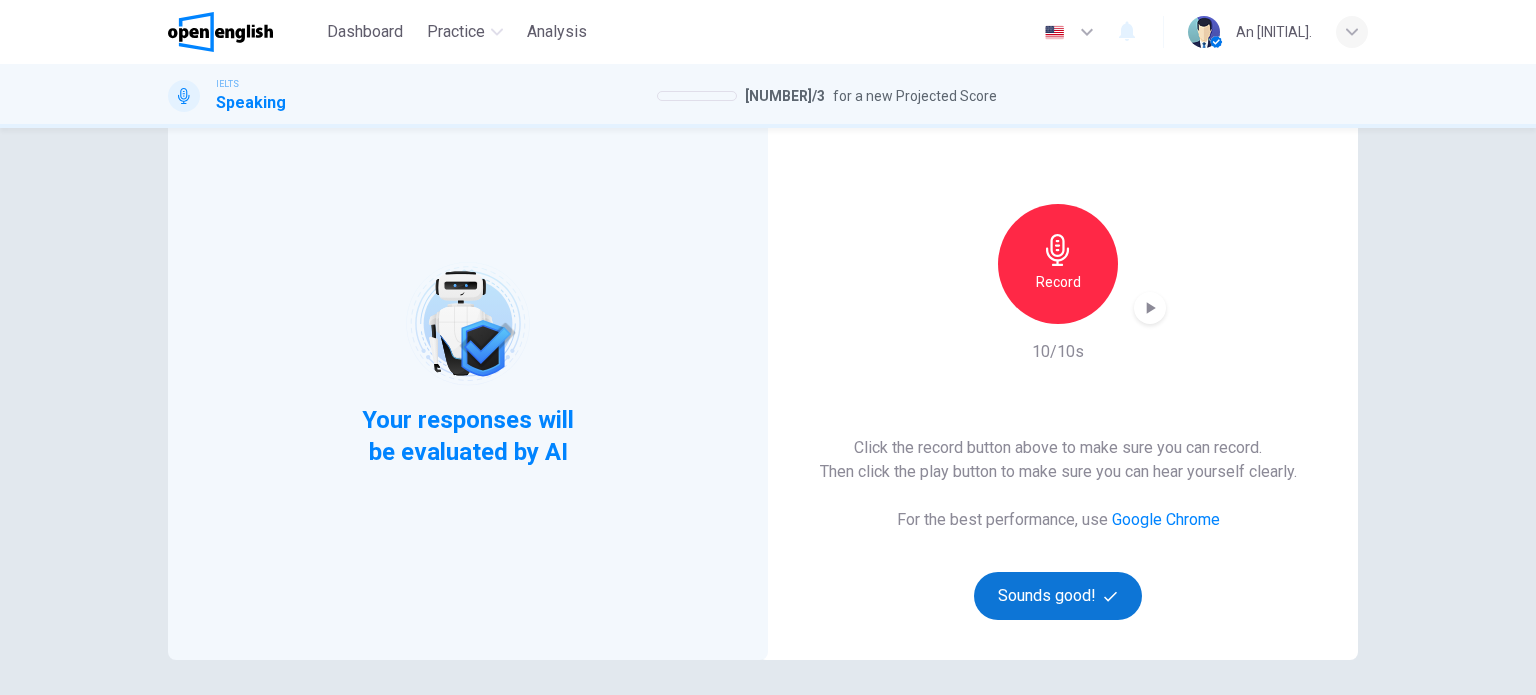 click on "Sounds good!" at bounding box center (1058, 596) 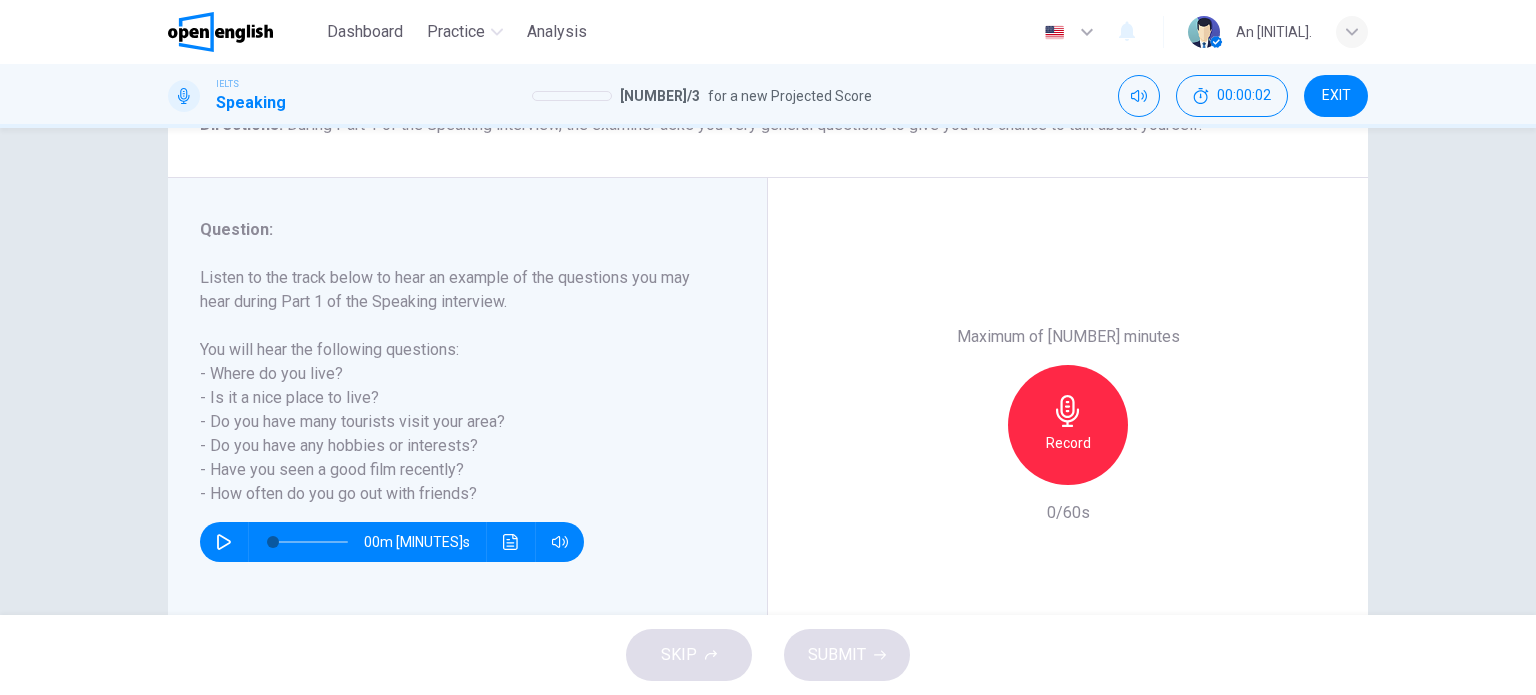 scroll, scrollTop: 188, scrollLeft: 0, axis: vertical 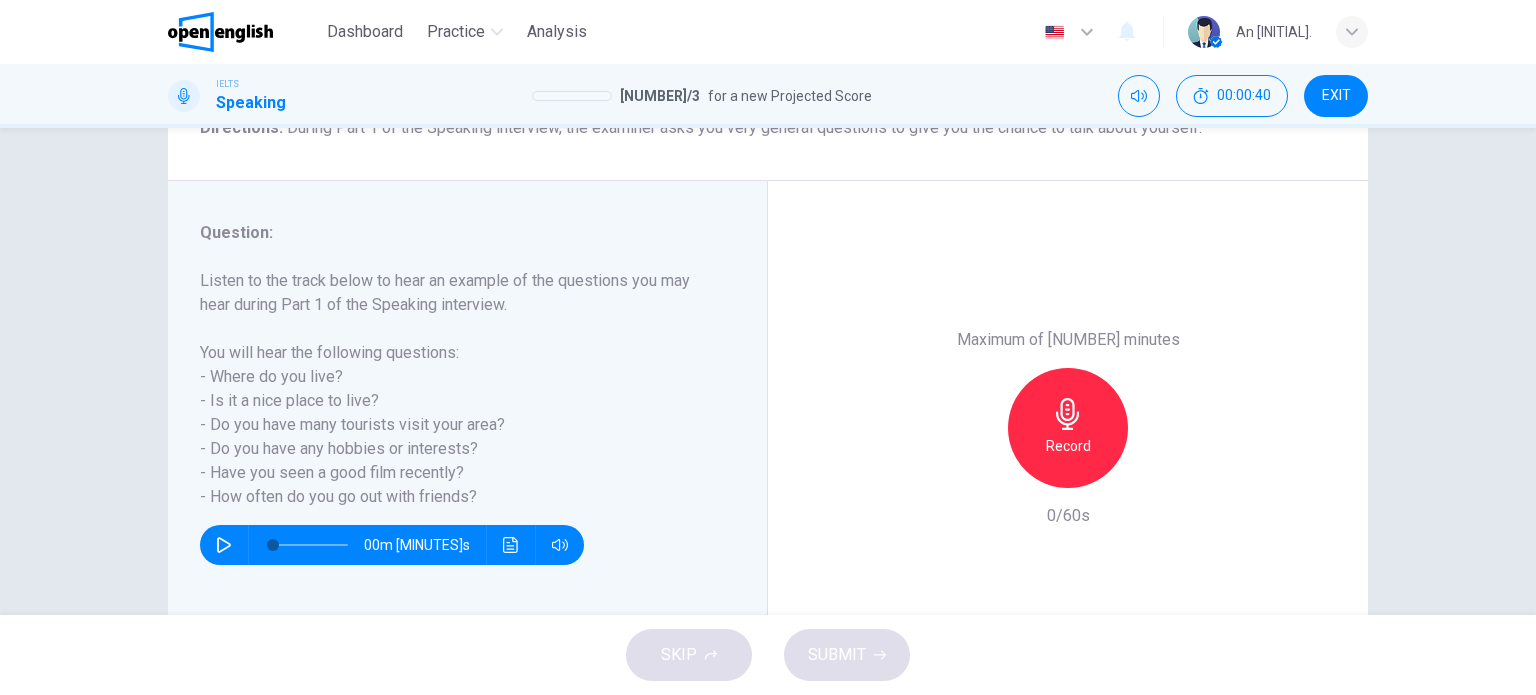 click 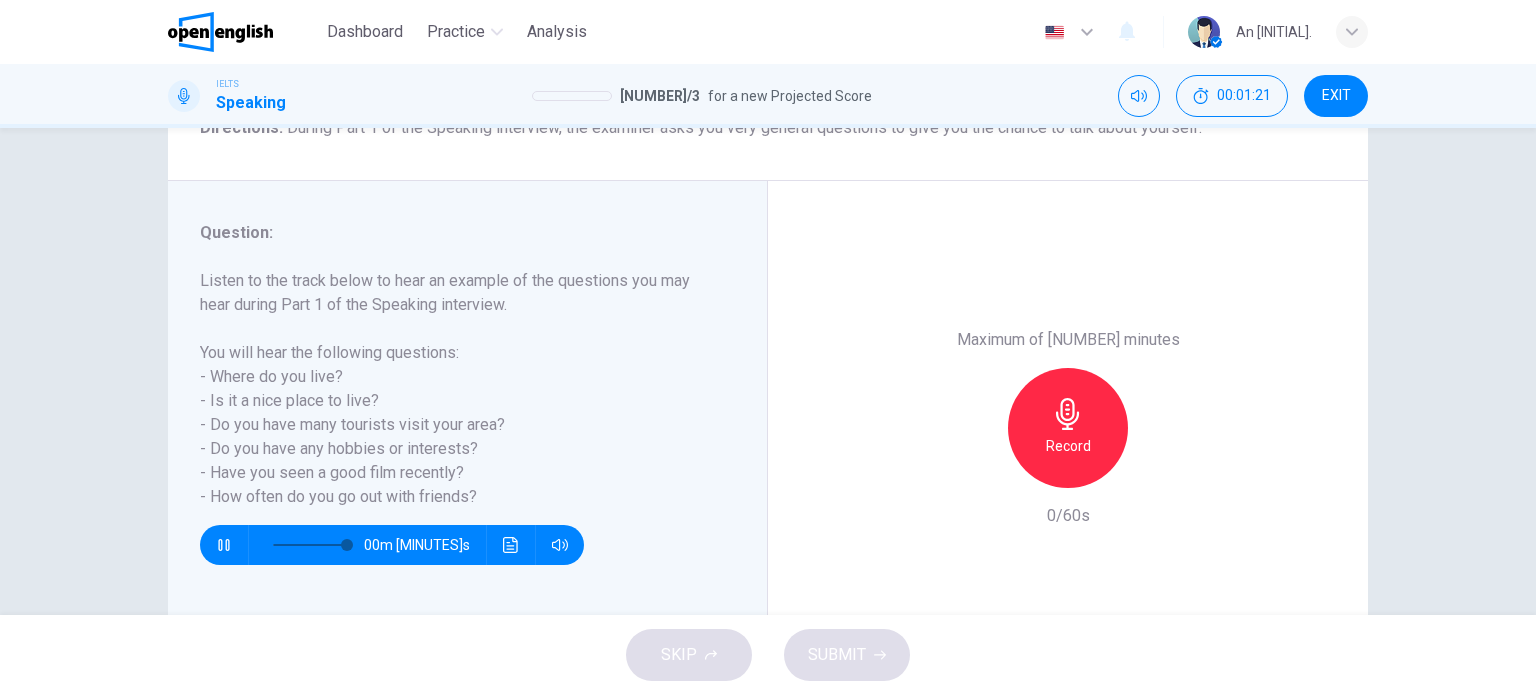 type on "*" 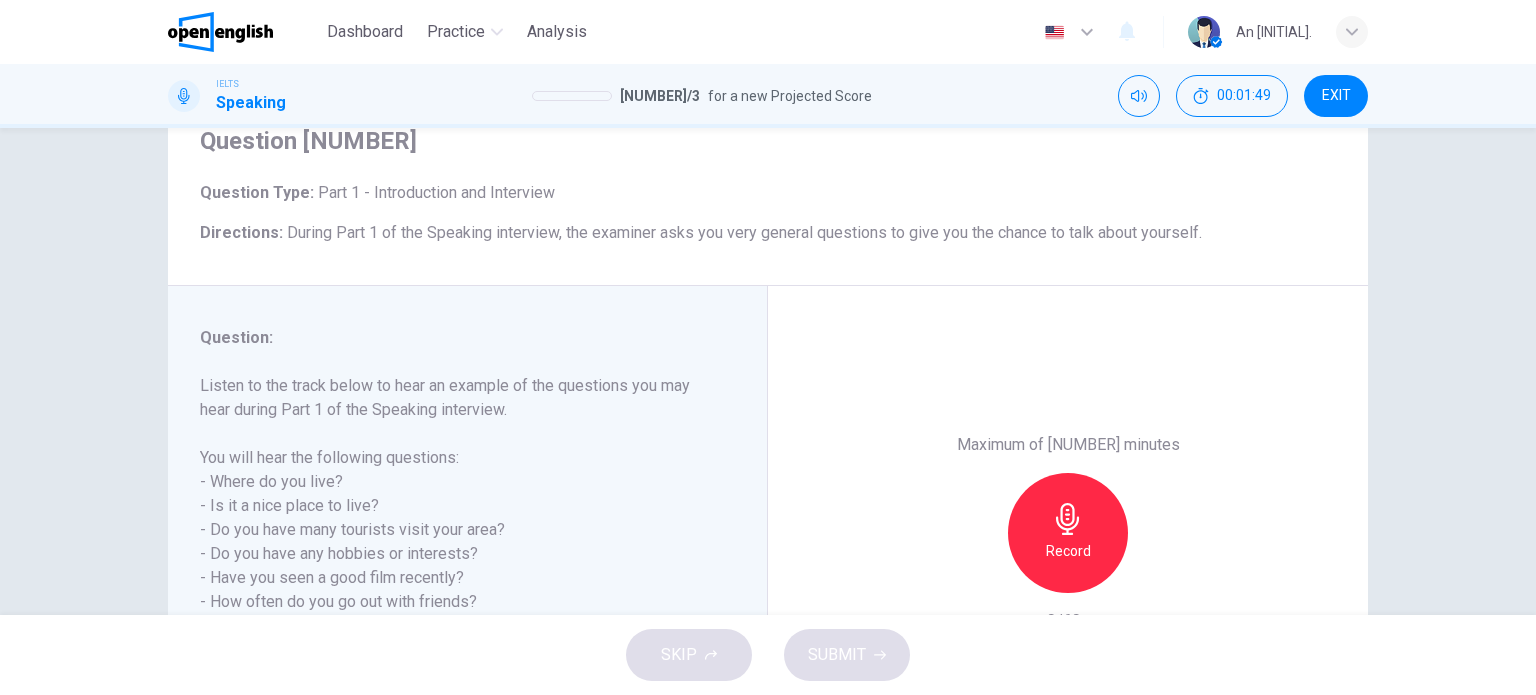 scroll, scrollTop: 0, scrollLeft: 0, axis: both 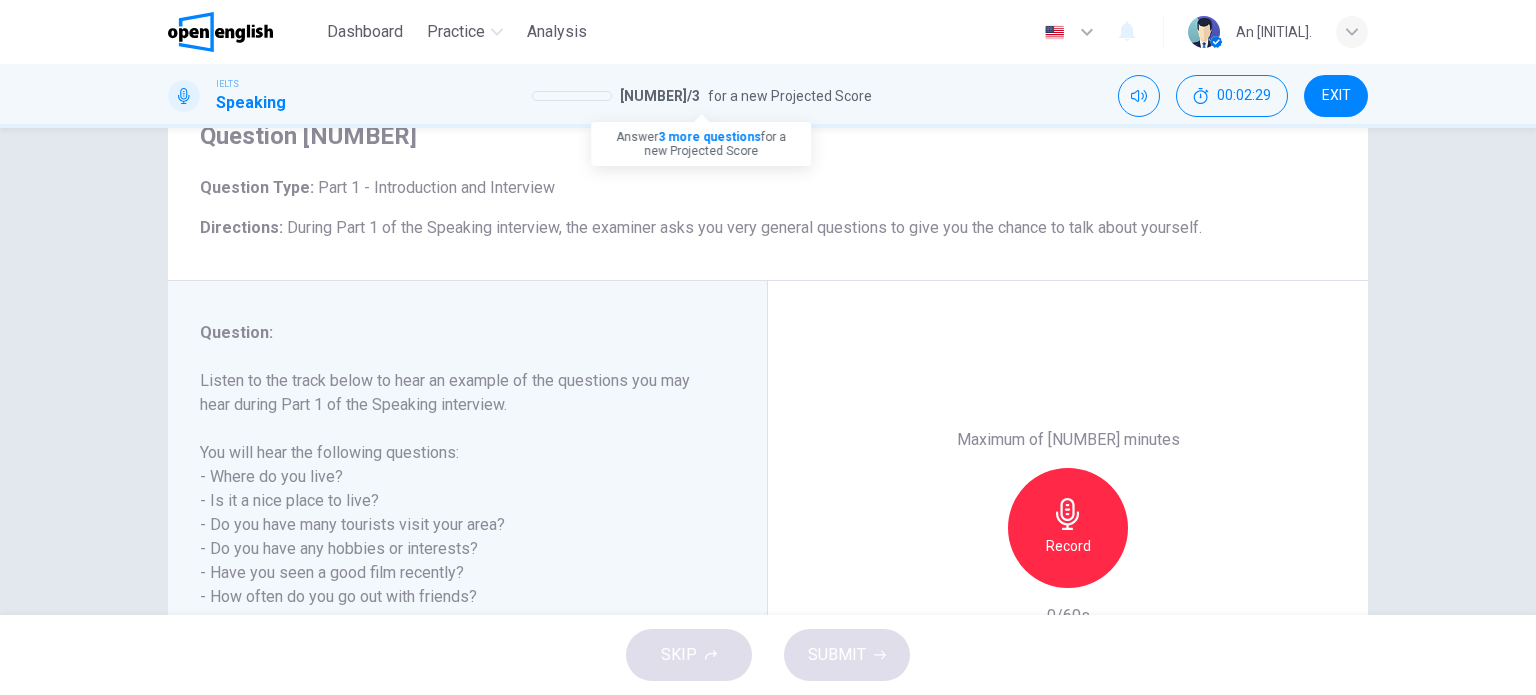 drag, startPoint x: 743, startPoint y: 94, endPoint x: 837, endPoint y: 95, distance: 94.00532 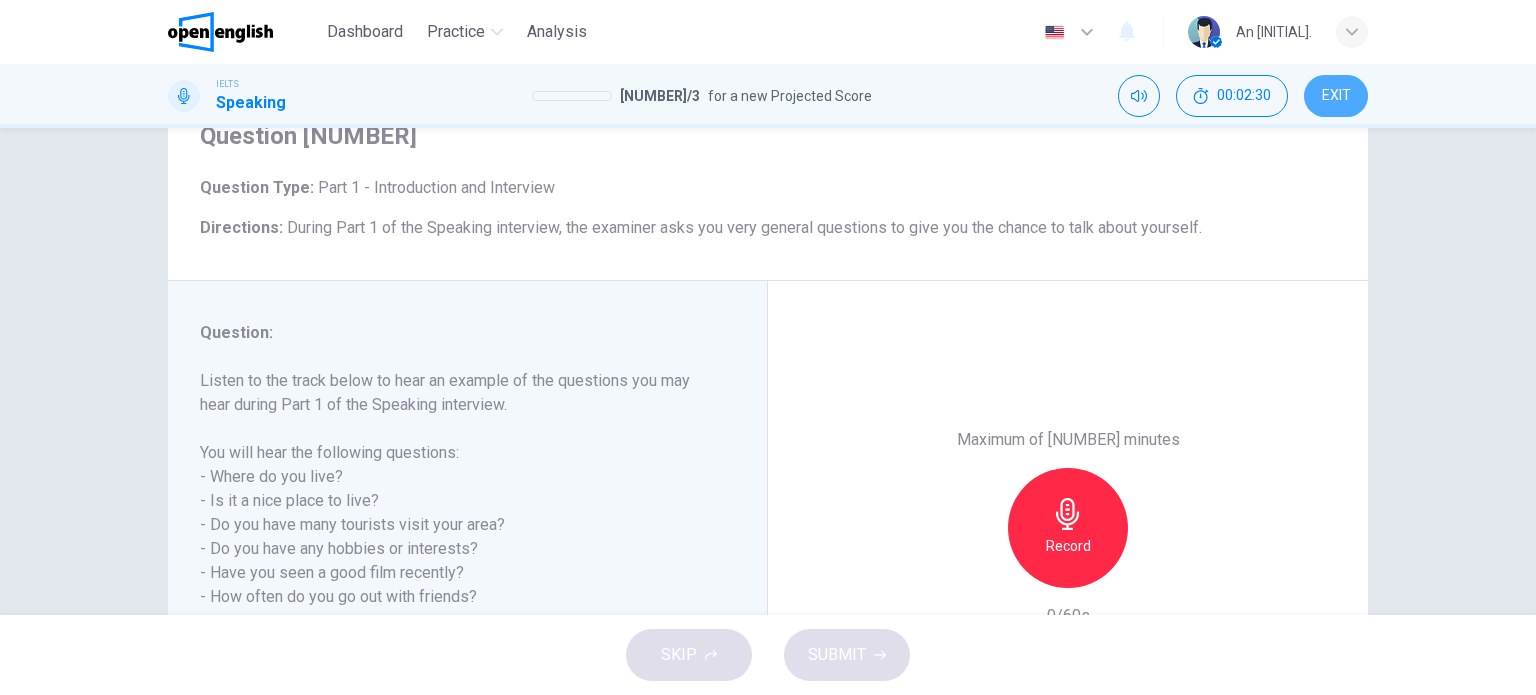 drag, startPoint x: 1332, startPoint y: 99, endPoint x: 848, endPoint y: 83, distance: 484.2644 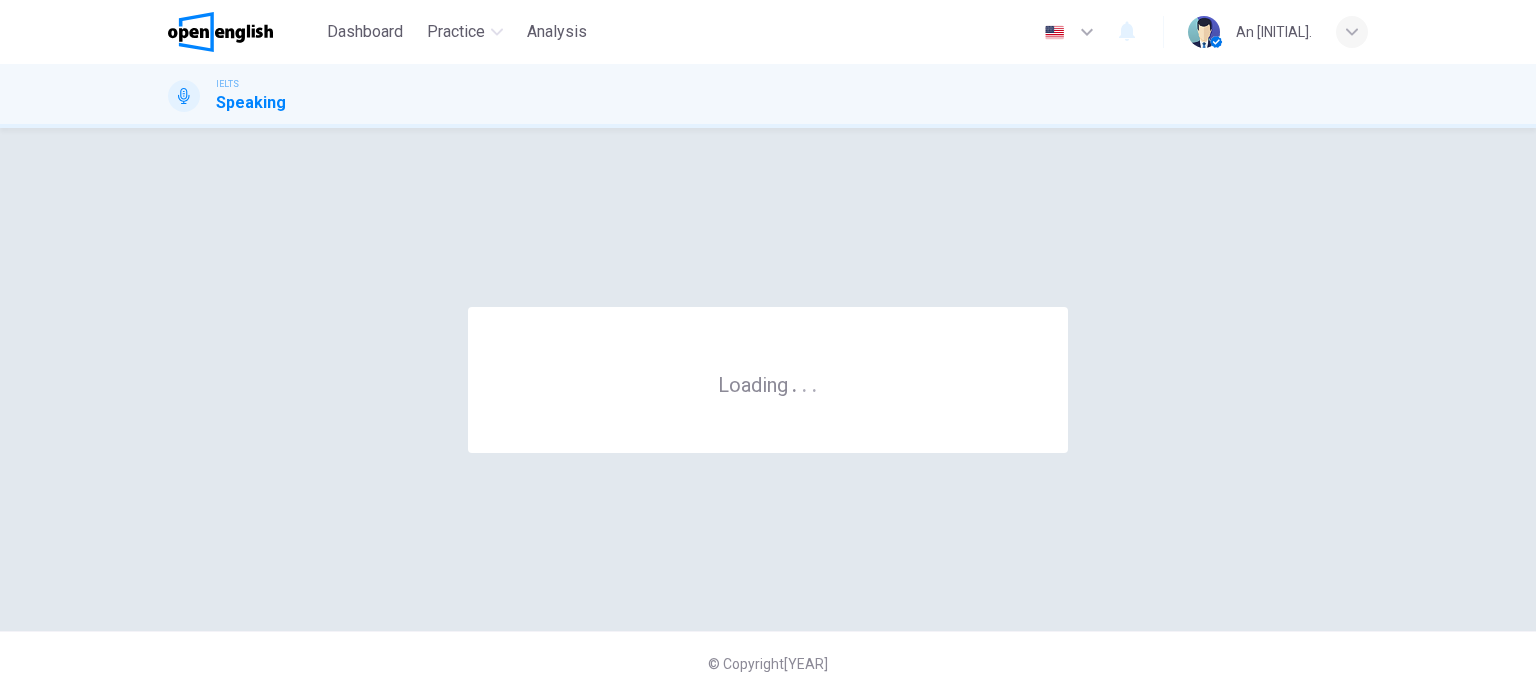 scroll, scrollTop: 0, scrollLeft: 0, axis: both 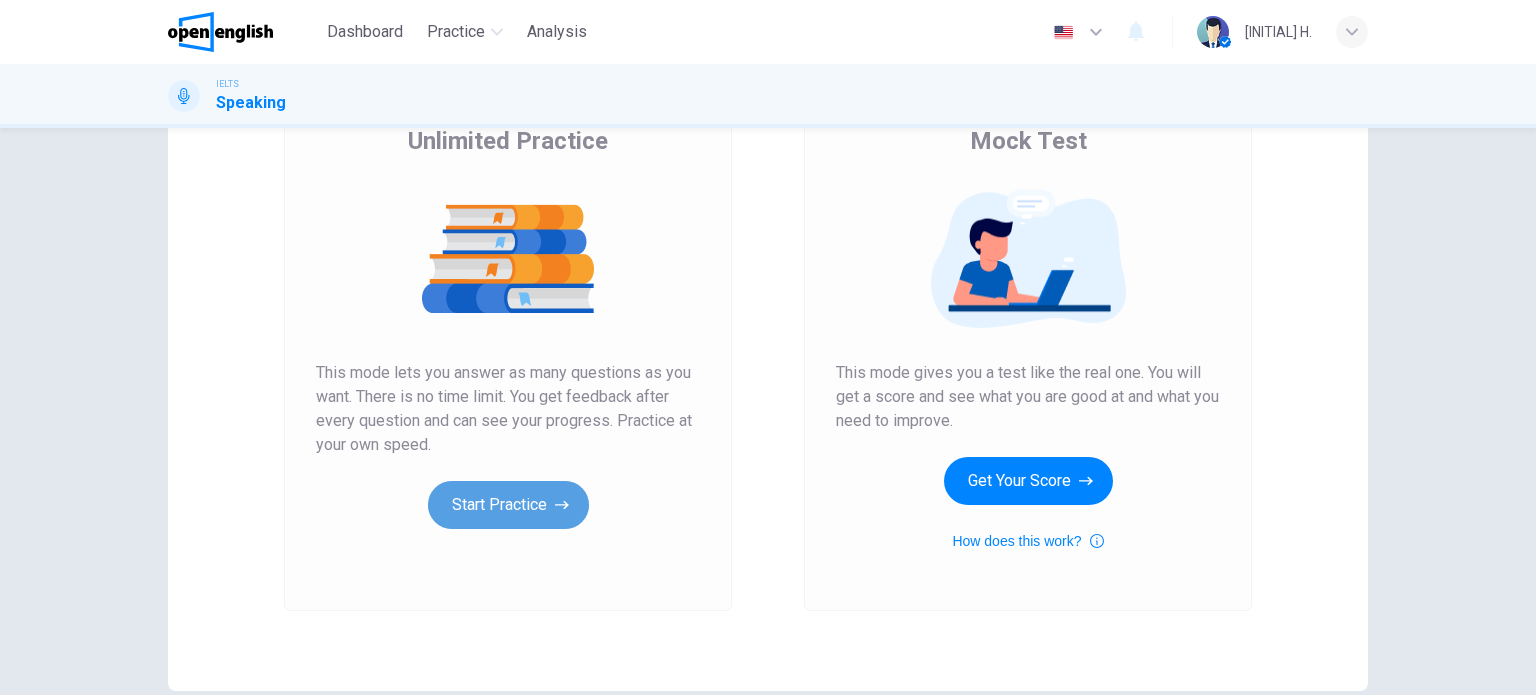 click on "Start Practice" at bounding box center (508, 505) 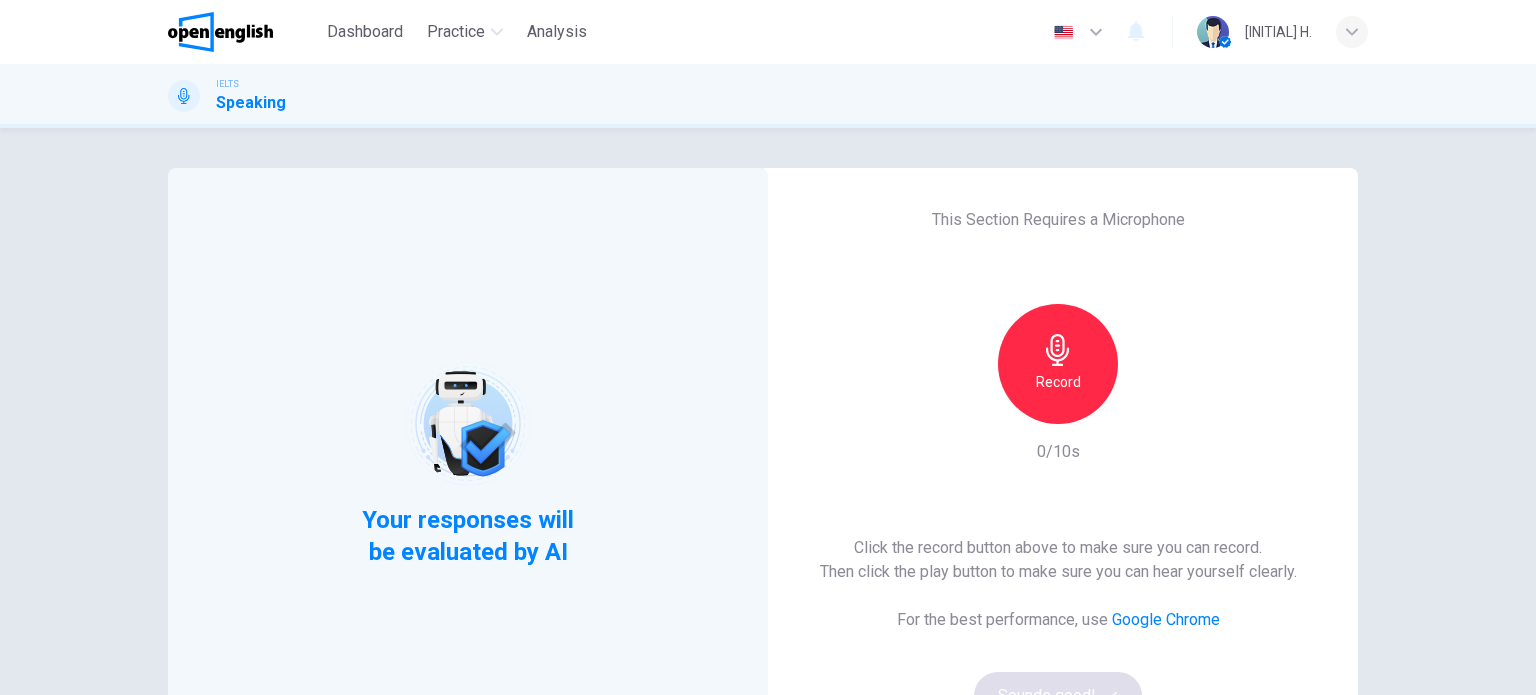 scroll, scrollTop: 100, scrollLeft: 0, axis: vertical 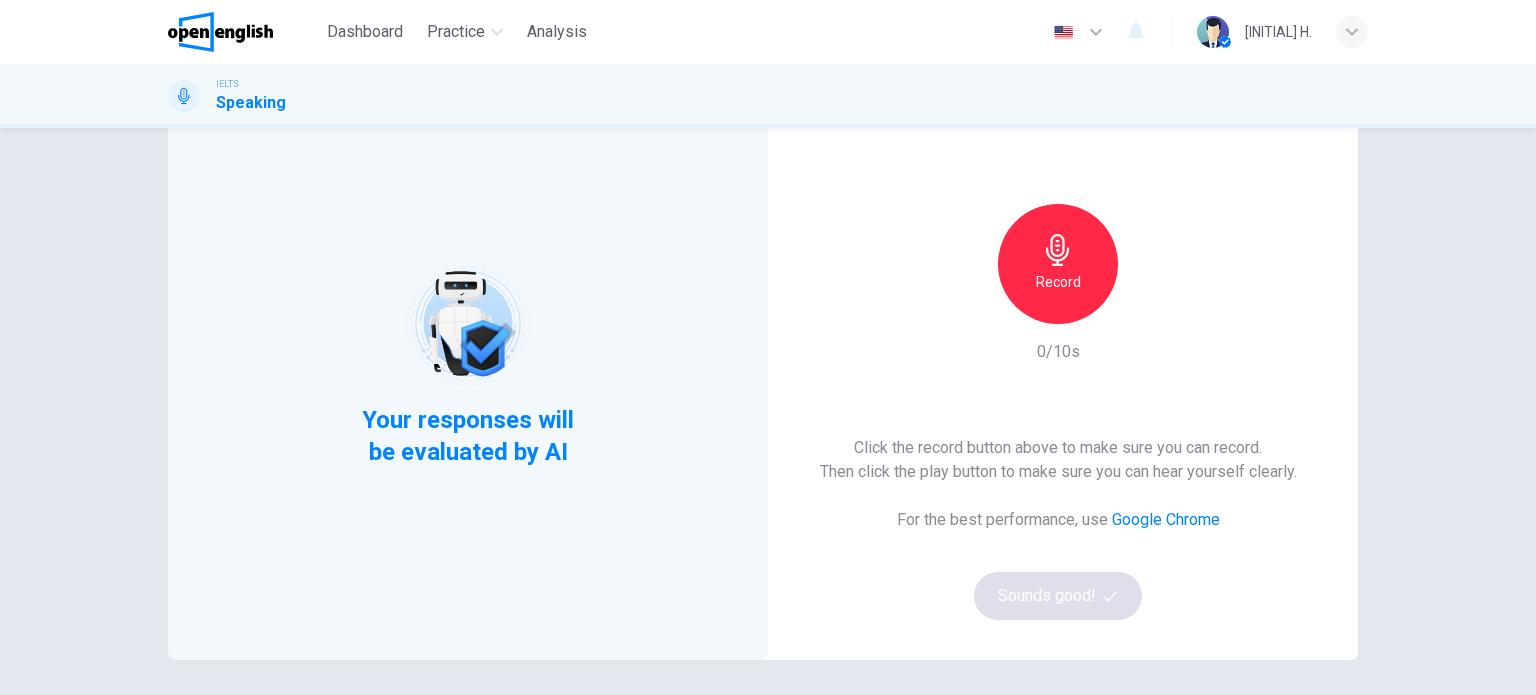 click on "Record" at bounding box center [1058, 264] 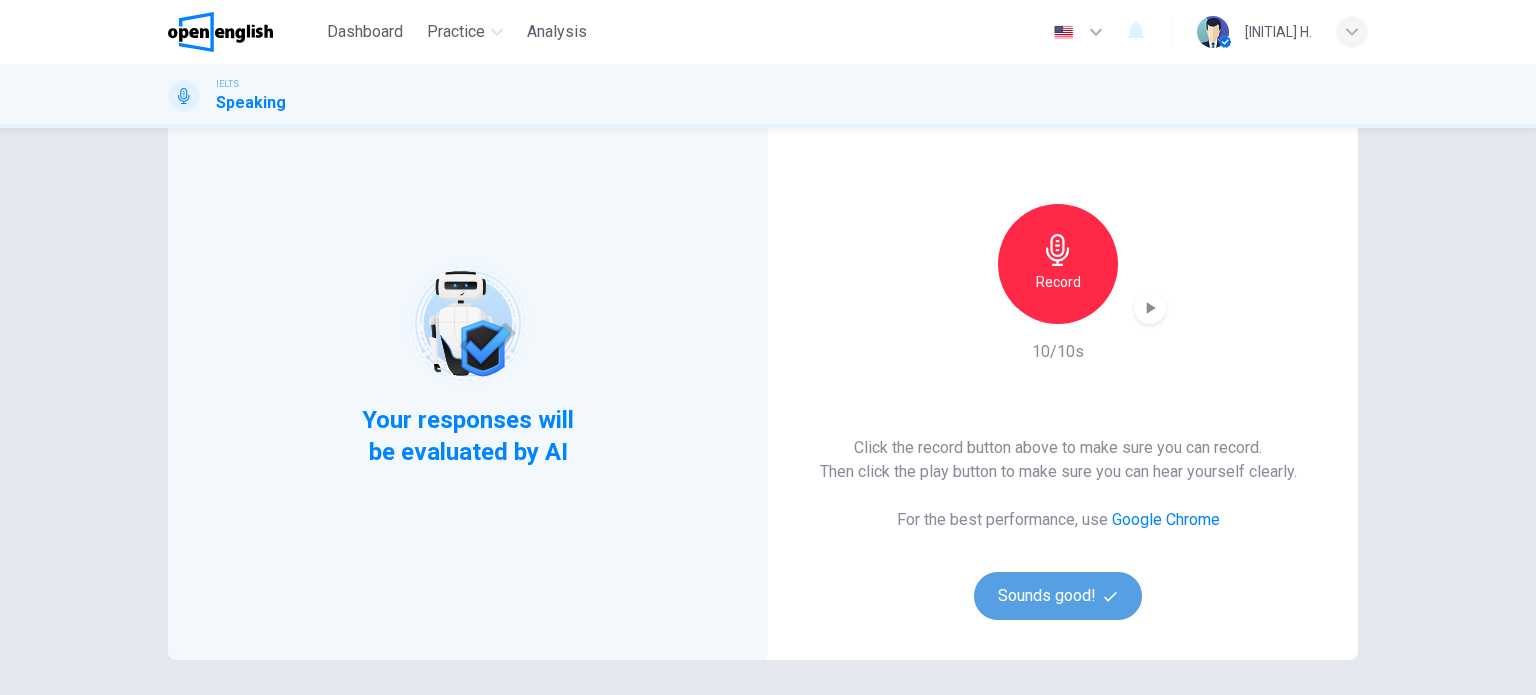 click on "Sounds good!" at bounding box center (1058, 596) 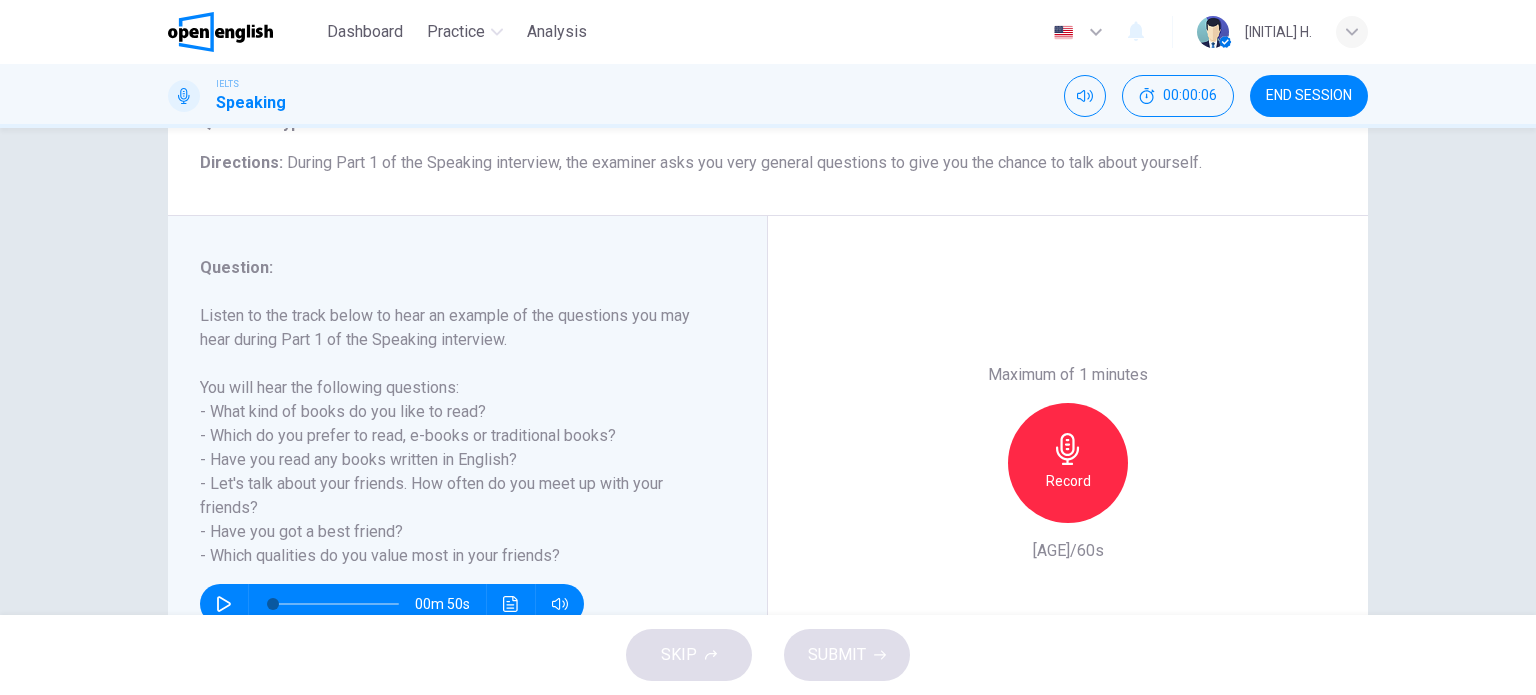 scroll, scrollTop: 188, scrollLeft: 0, axis: vertical 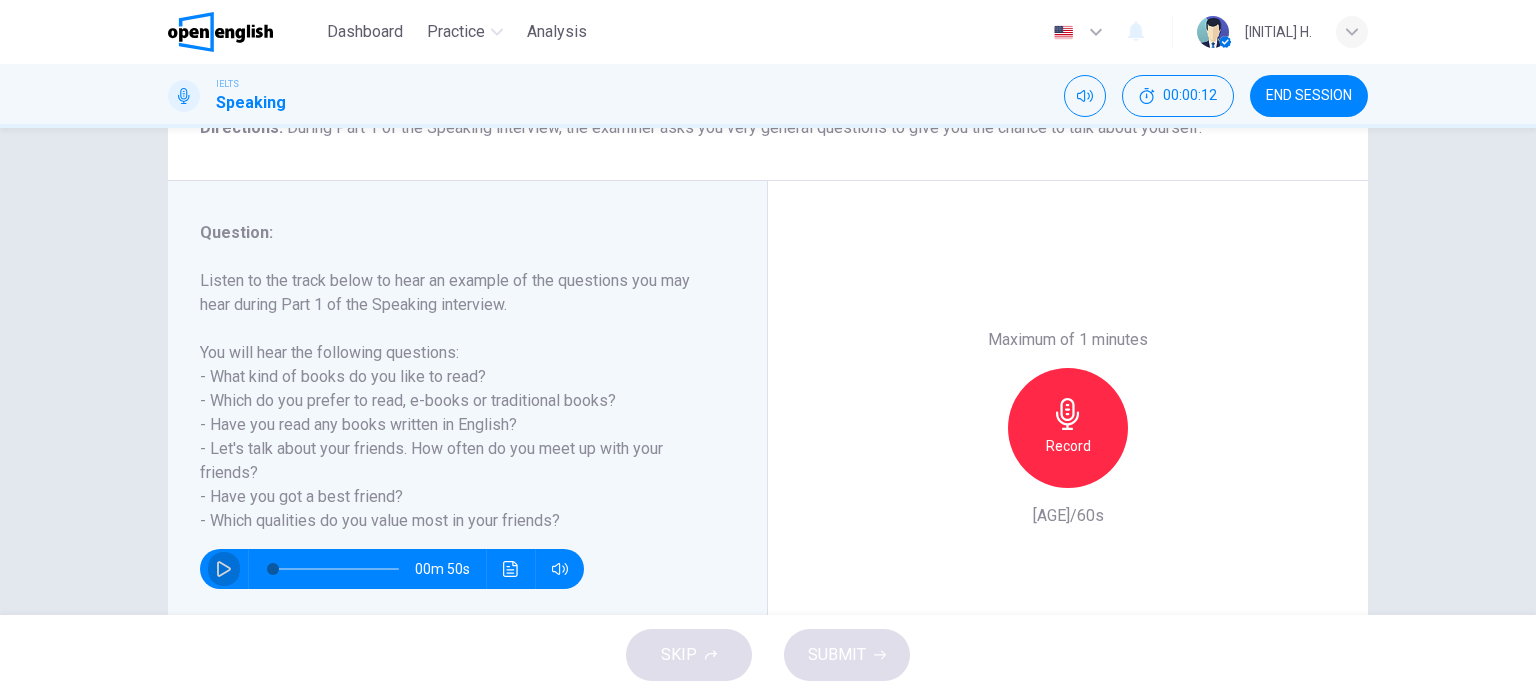 click 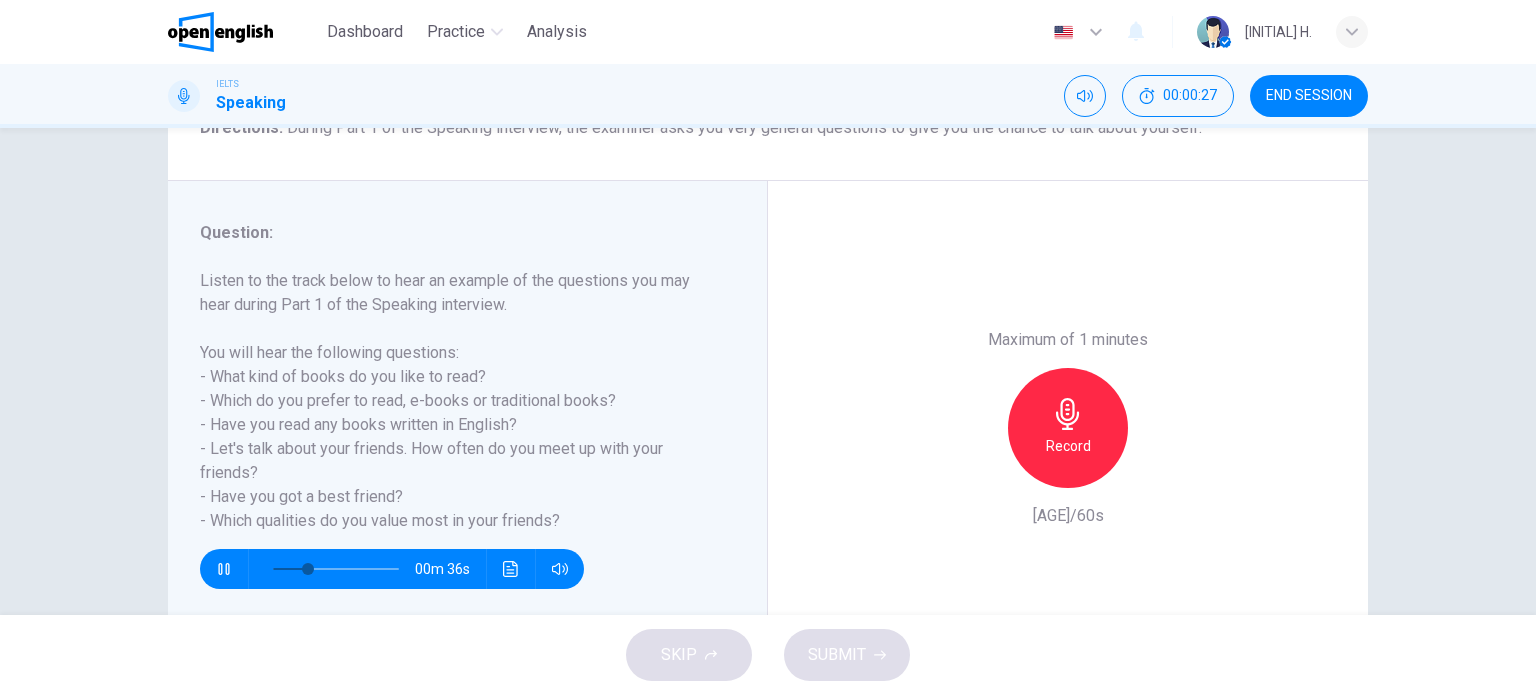 click on "Listen to the track below to hear an example of the questions you may hear during Part 1 of the Speaking interview.  You will hear the following questions:
- What kind of books do you like to read?
- Which do you prefer to read, e-books or traditional books?
- Have you read any books written in English?
- Let's talk about your friends. How often do you meet up with your friends?
- Have you got a best friend?
- Which qualities do you value most in your friends?" at bounding box center (455, 401) 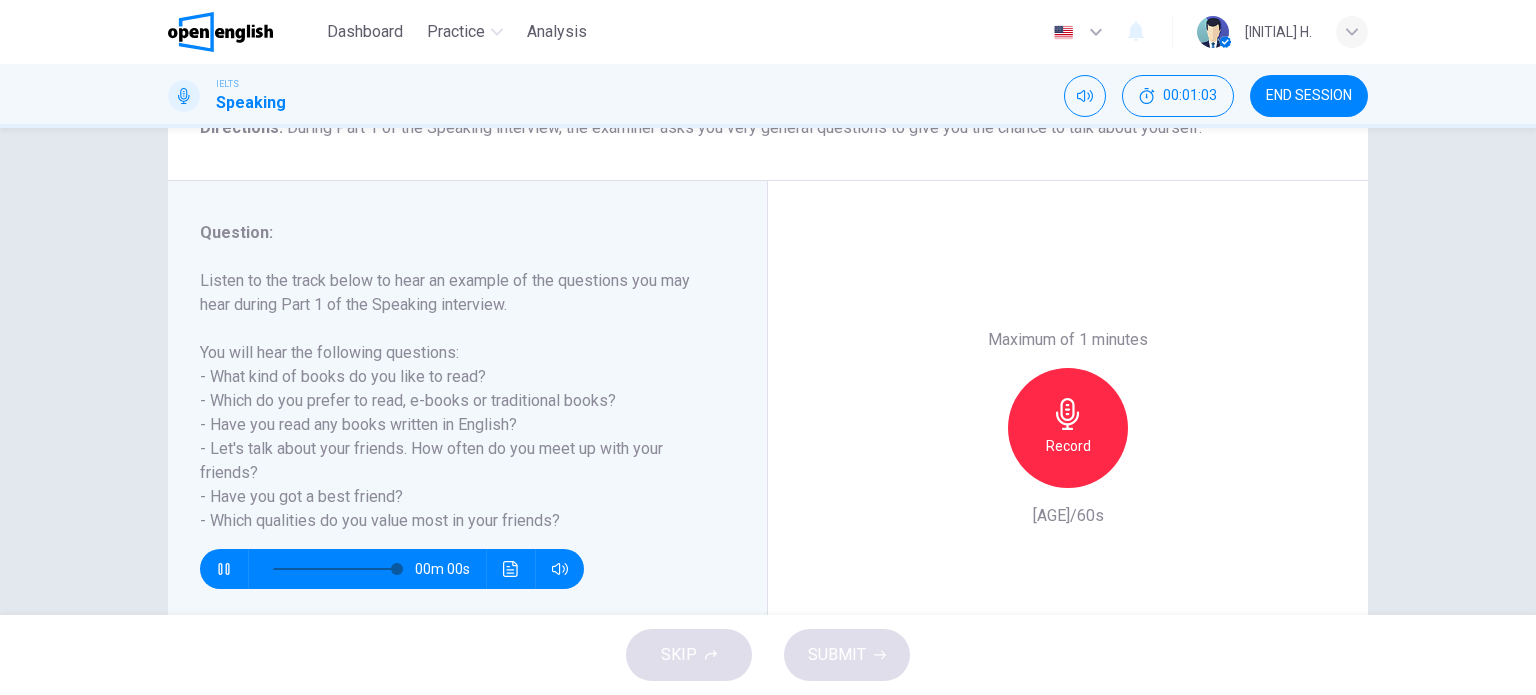 type on "*" 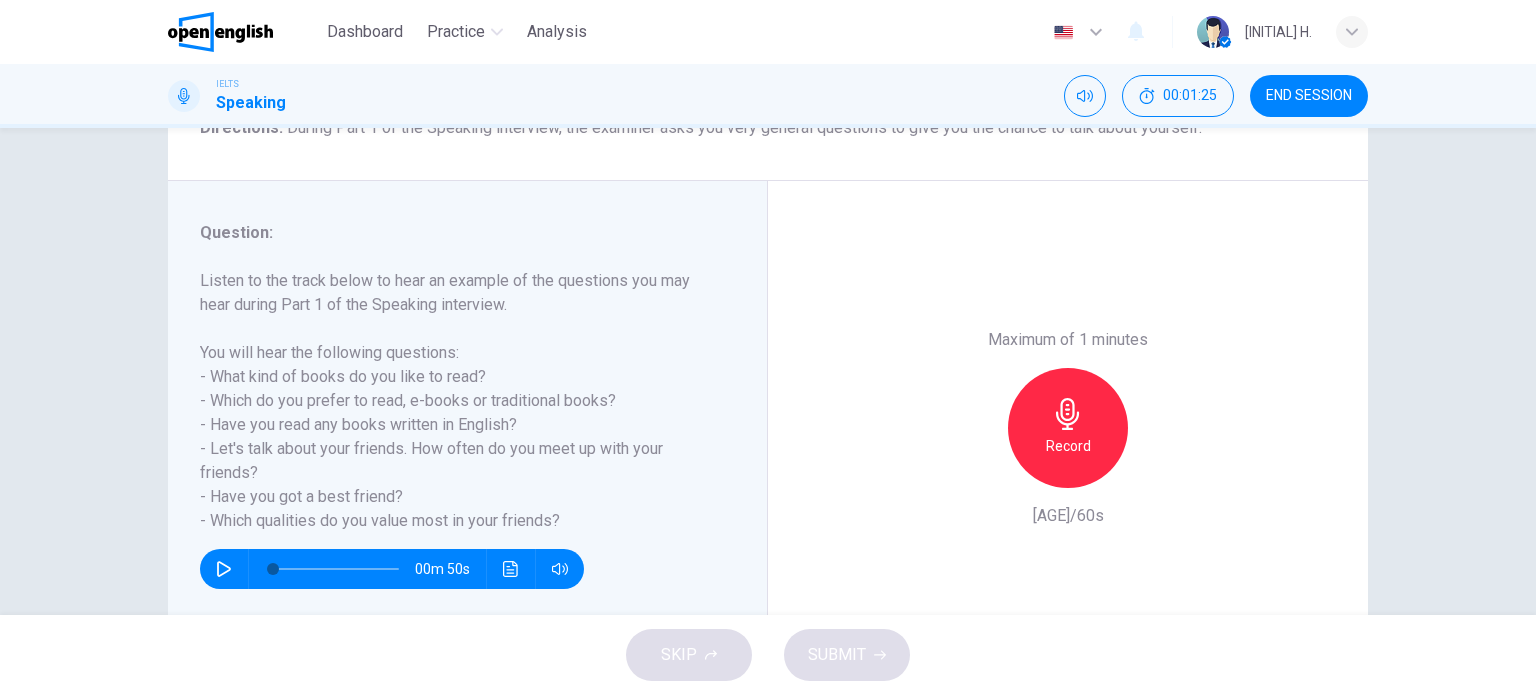 drag, startPoint x: 241, startPoint y: 499, endPoint x: 360, endPoint y: 501, distance: 119.01681 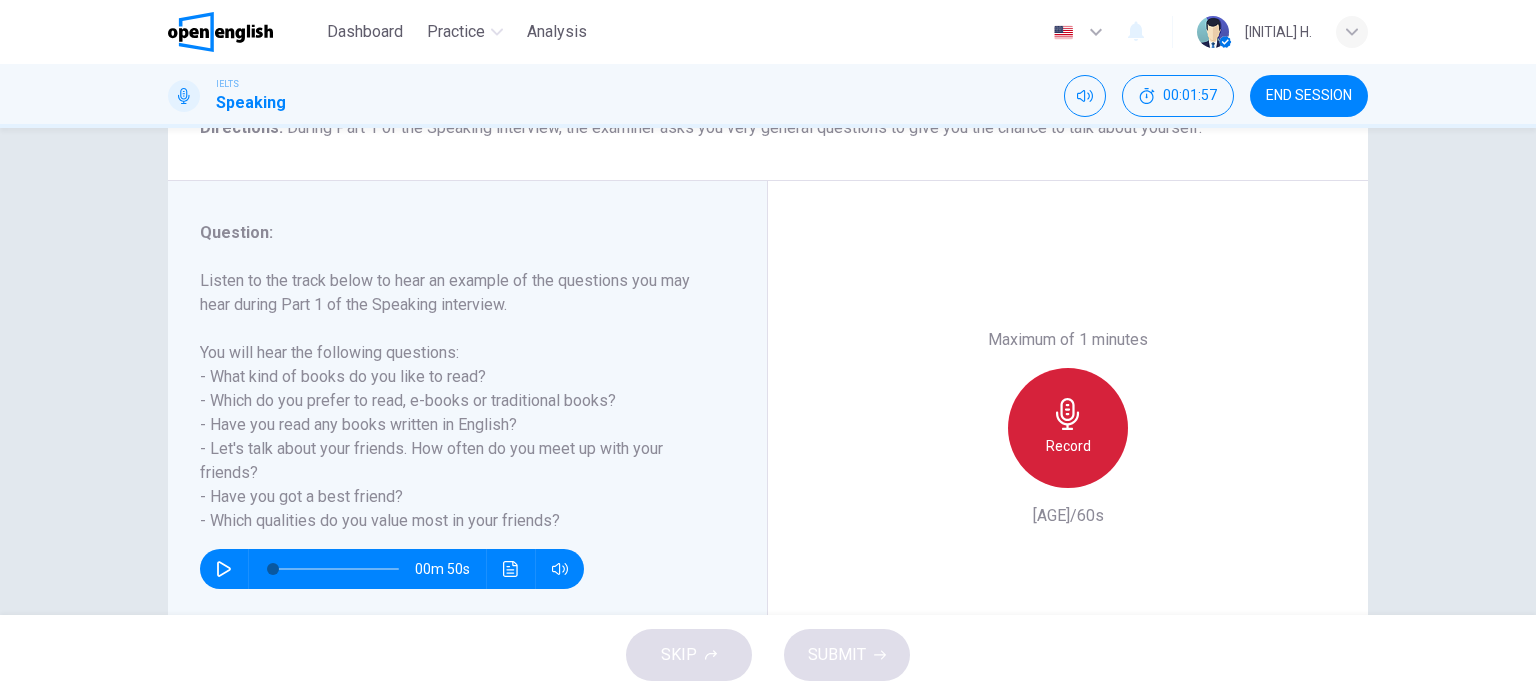 click on "Record" at bounding box center [1068, 428] 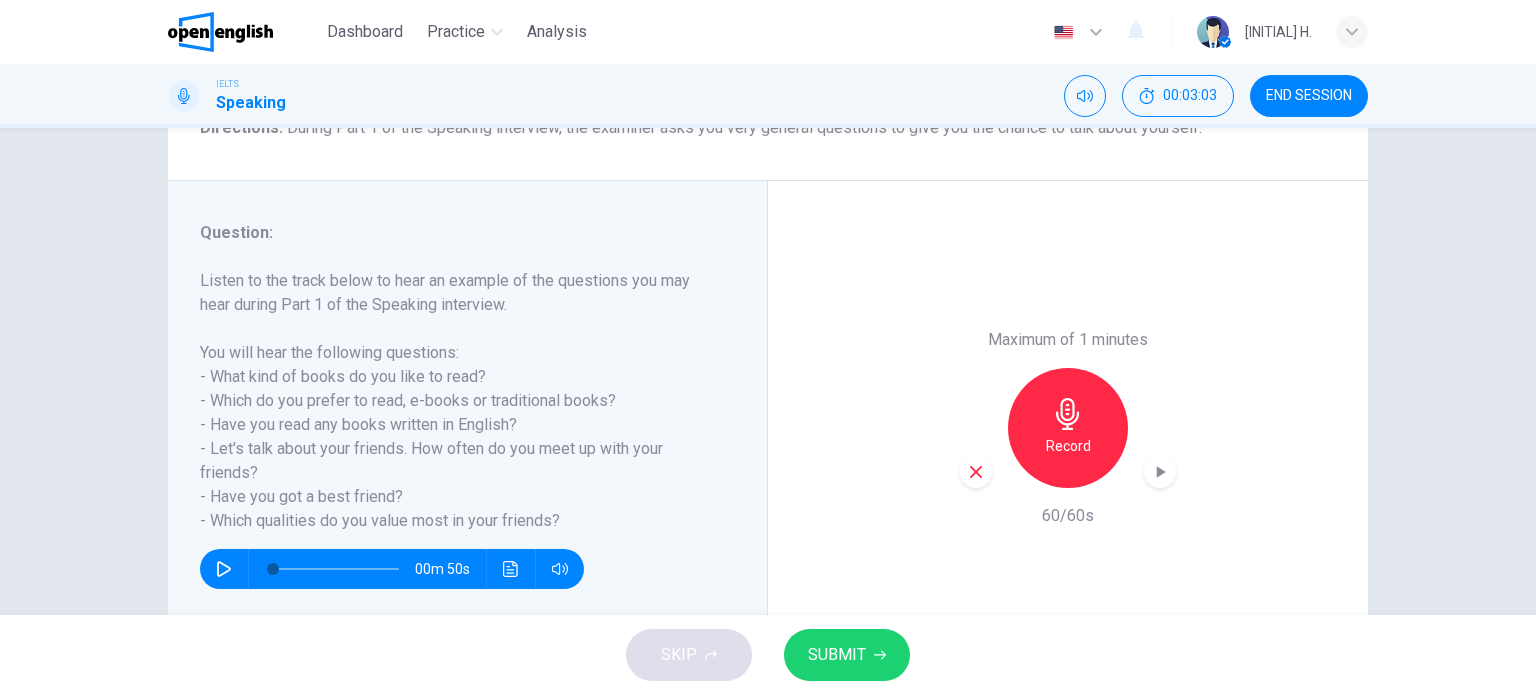 click 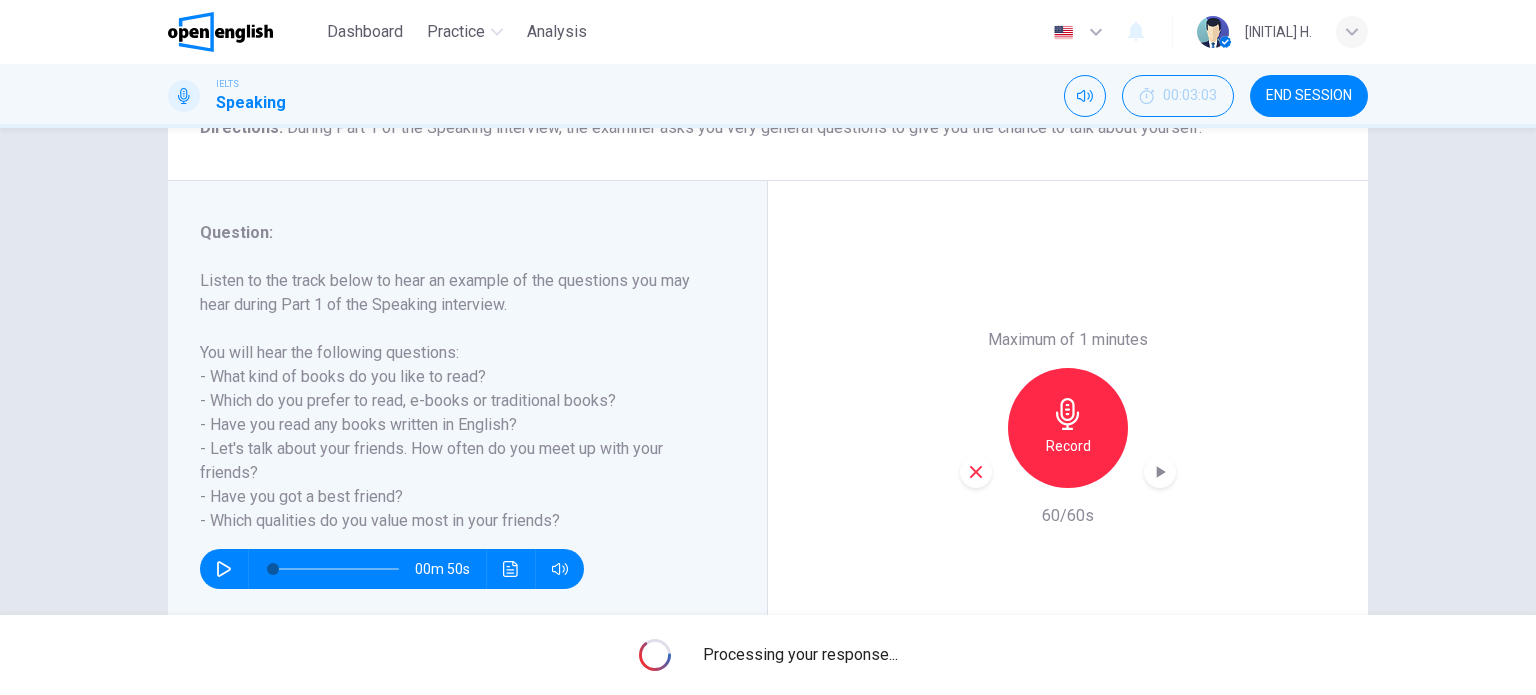 scroll, scrollTop: 288, scrollLeft: 0, axis: vertical 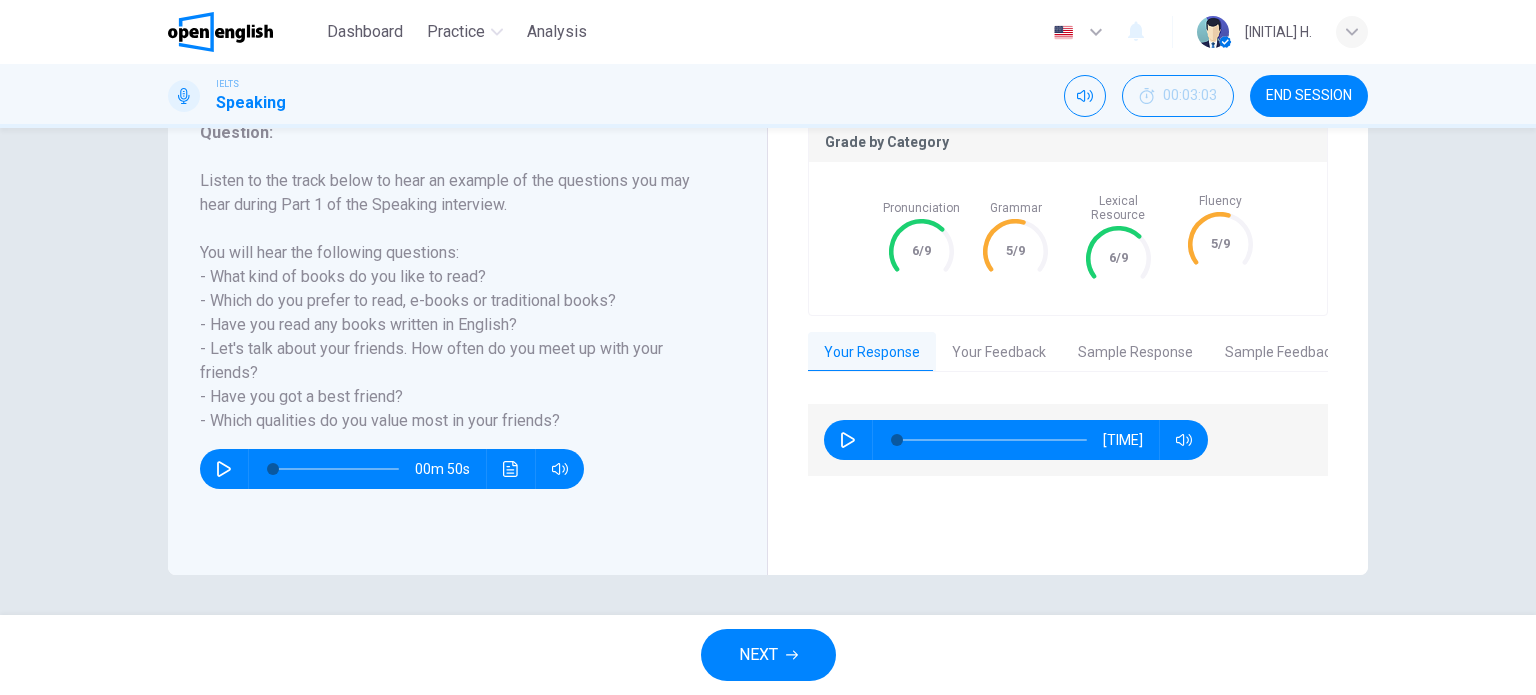click on "Your Feedback" at bounding box center (999, 353) 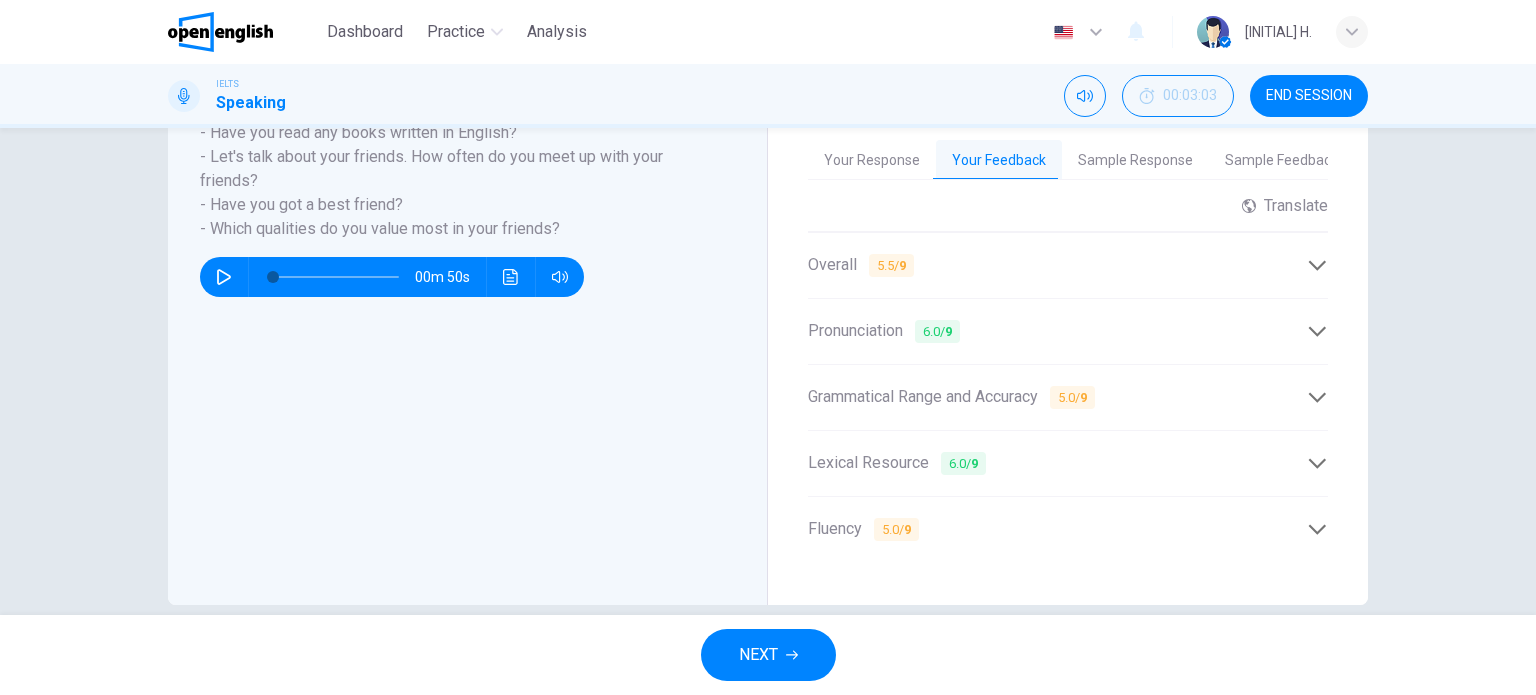scroll, scrollTop: 488, scrollLeft: 0, axis: vertical 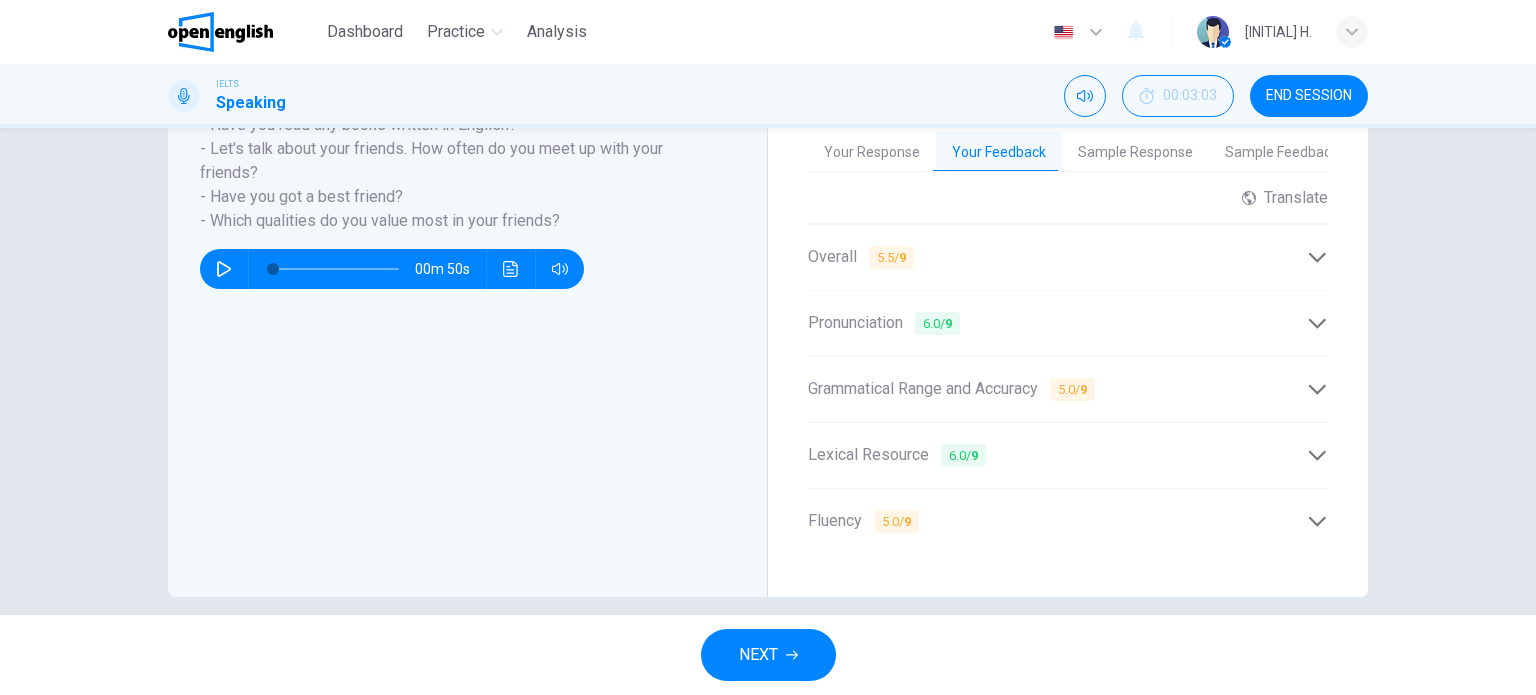 click 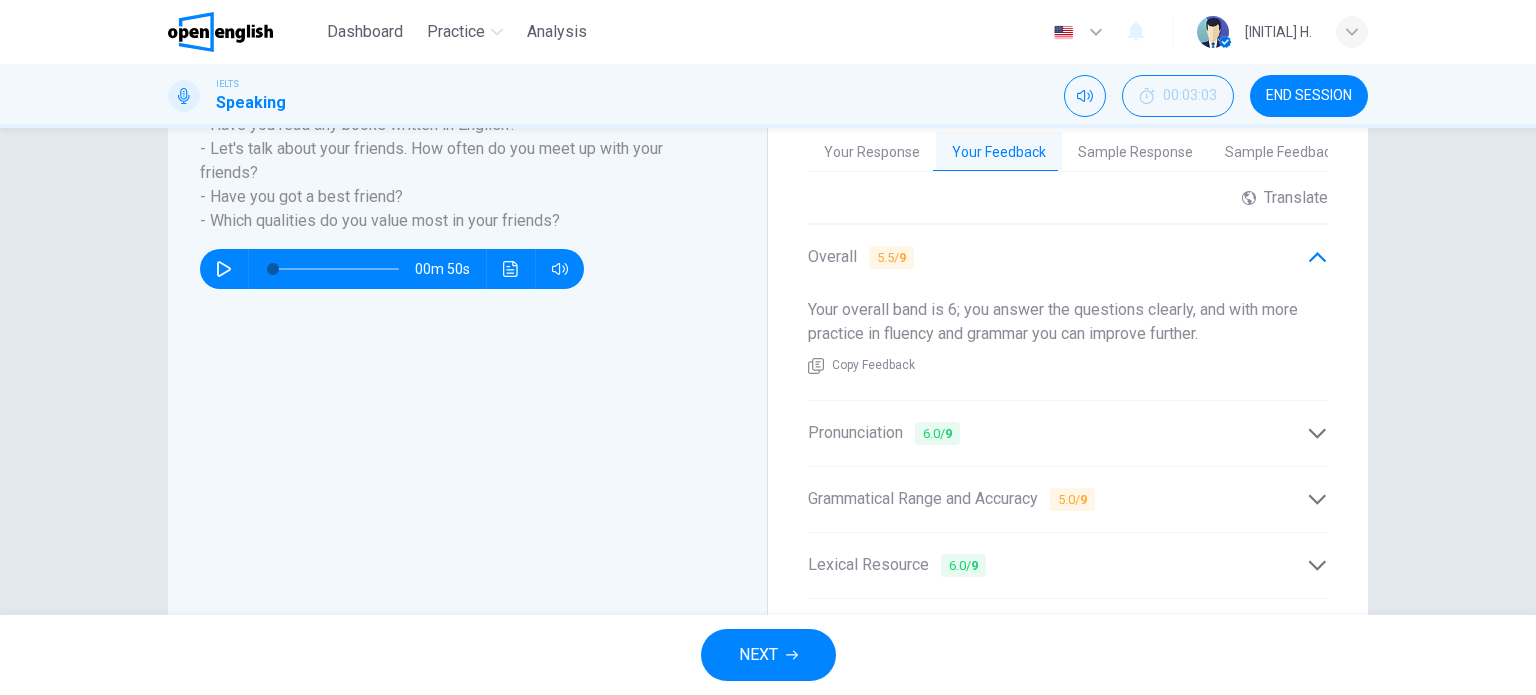 click on "Grade by Category Pronunciation 6/9 Grammar 5/9 Lexical Resource 6/9 Fluency 5/9 Your Response Your Feedback Sample Response Sample Feedback [TIME] Translate ​ ​ Powered by ​ ​ Overall ​ ​ [SCORE] / 9 Your overall band is 6; you answer the questions clearly, and with more practice in fluency and grammar you can improve further. ​ ​ Copy Feedback Pronunciation ​ ​ [SCORE] / 9 Your speech is easy to follow and most words are clear, but work on final sounds in words like 'read' and 'book' to help clarity. ​ ​ Copy Feedback Grammatical Range and Accuracy ​ ​ [SCORE] / 9 You form clear simple sentences correctly, but try to check verb forms and articles to reduce errors. ​ ​ Copy Feedback Lexical Resource ​ ​ [SCORE] / 9 You use some good words like 'detrimental', but try to learn and use more different words to avoid repeating the same terms. ​ ​ Copy Feedback Fluency ​ ​ [SCORE] / 9 You speak at a normal pace and can keep going, but try to reduce long pauses and use fewer filler words like 'uh'. ​ ​ Copy Feedback [TIME] This candidate scored a [SCORE]" at bounding box center [1068, 293] 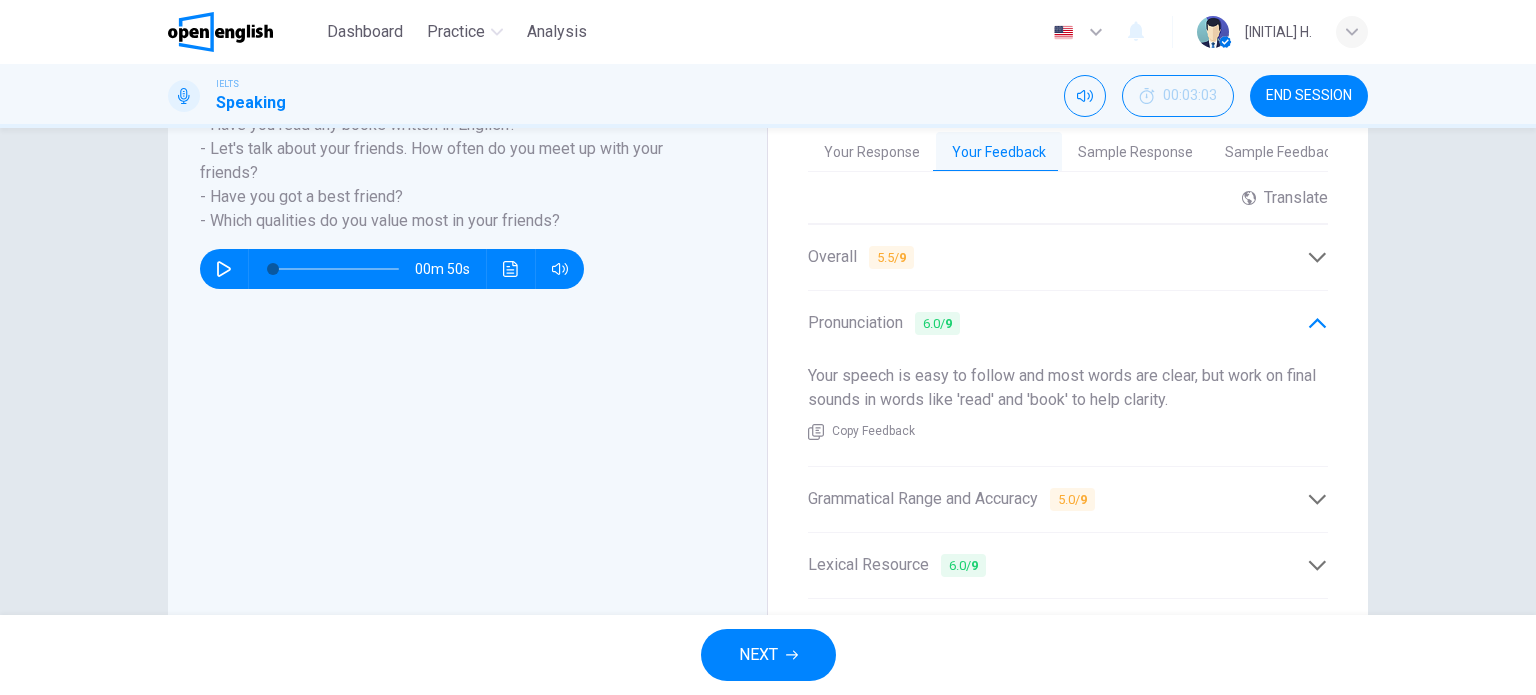 click on "Grade by Category Pronunciation 6/9 Grammar 5/9 Lexical Resource 6/9 Fluency 5/9 Your Response Your Feedback Sample Response Sample Feedback [TIME] Translate ​ ​ Powered by ​ ​ Overall ​ ​ [SCORE] / 9 Your overall band is 6; you answer the questions clearly, and with more practice in fluency and grammar you can improve further. ​ ​ Copy Feedback Pronunciation ​ ​ [SCORE] / 9 Your speech is easy to follow and most words are clear, but work on final sounds in words like 'read' and 'book' to help clarity. ​ ​ Copy Feedback Grammatical Range and Accuracy ​ ​ [SCORE] / 9 You form clear simple sentences correctly, but try to check verb forms and articles to reduce errors. ​ ​ Copy Feedback Lexical Resource ​ ​ [SCORE] / 9 You use some good words like 'detrimental', but try to learn and use more different words to avoid repeating the same terms. ​ ​ Copy Feedback Fluency ​ ​ [SCORE] / 9 You speak at a normal pace and can keep going, but try to reduce long pauses and use fewer filler words like 'uh'. ​ ​ Copy Feedback [TIME] This candidate scored a [SCORE]" at bounding box center [1068, 293] 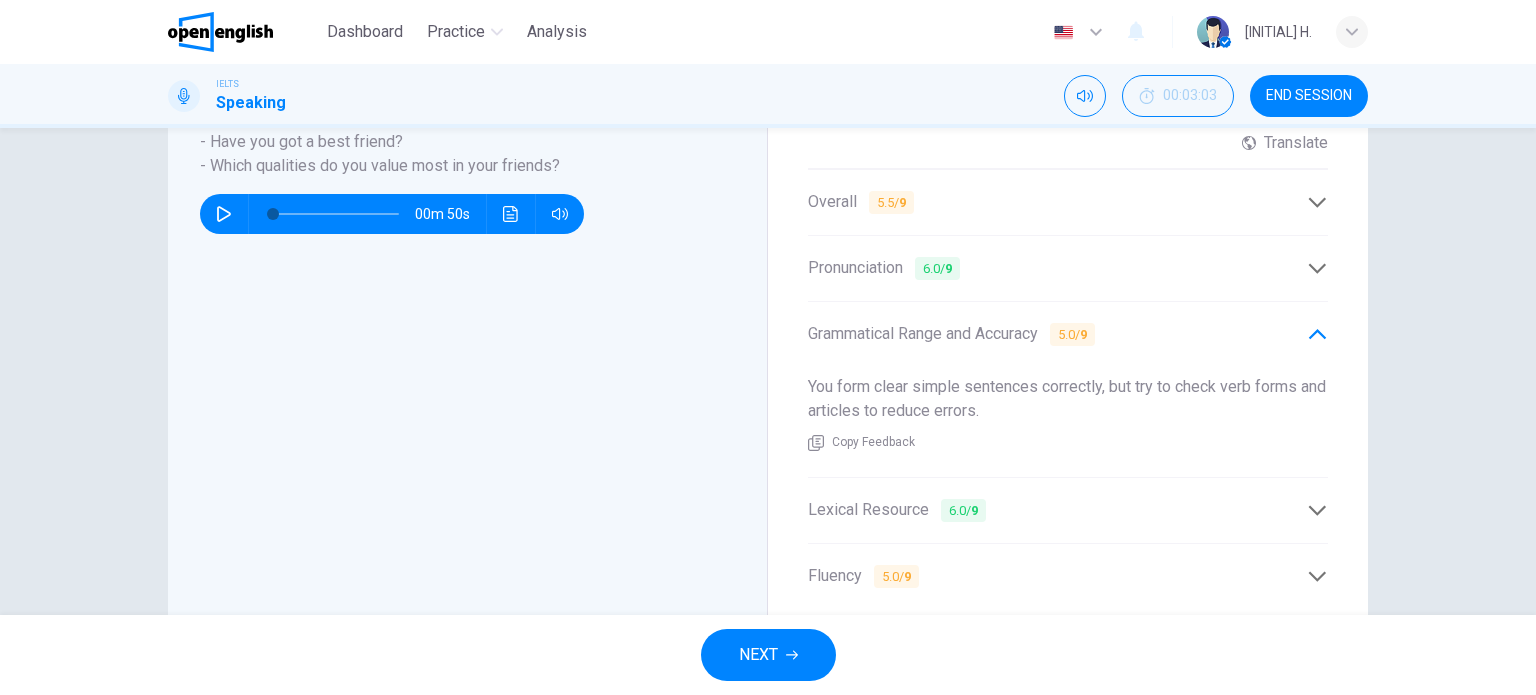 scroll, scrollTop: 588, scrollLeft: 0, axis: vertical 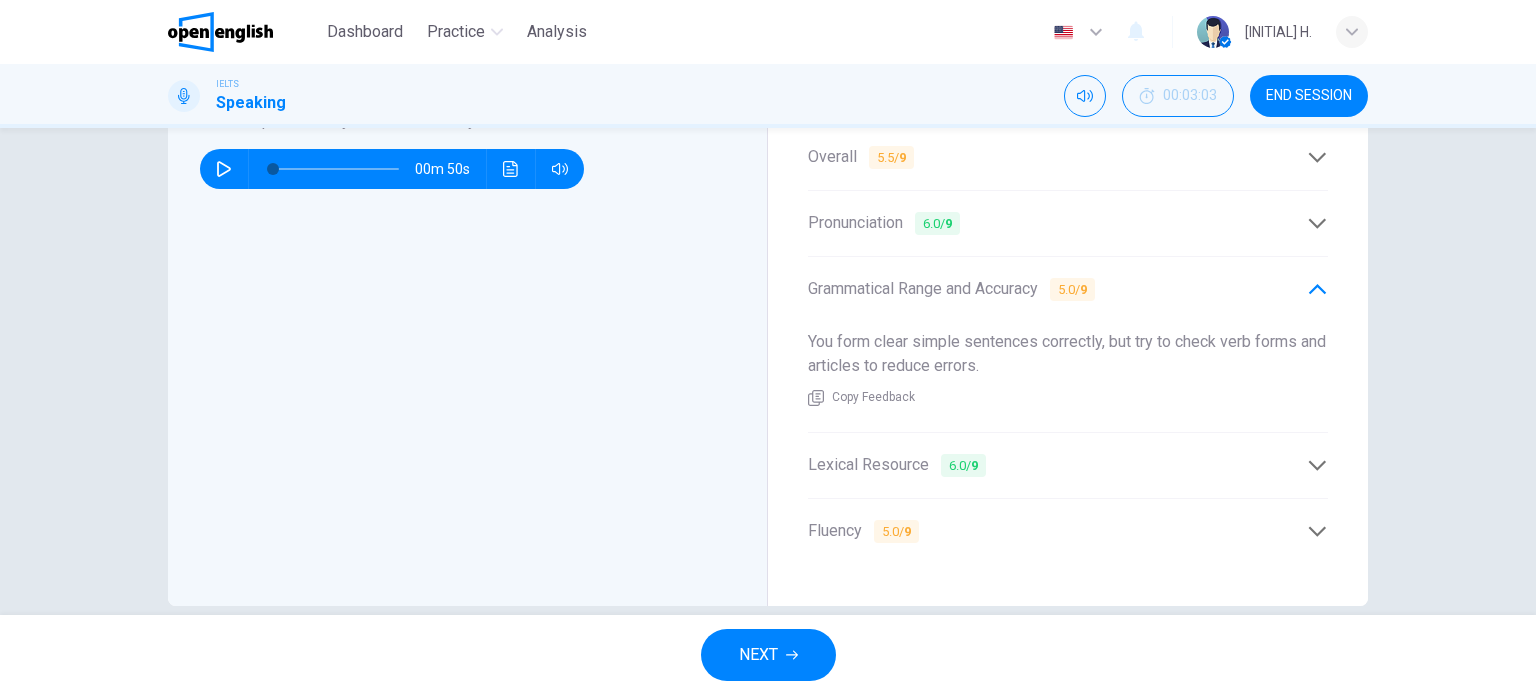 click 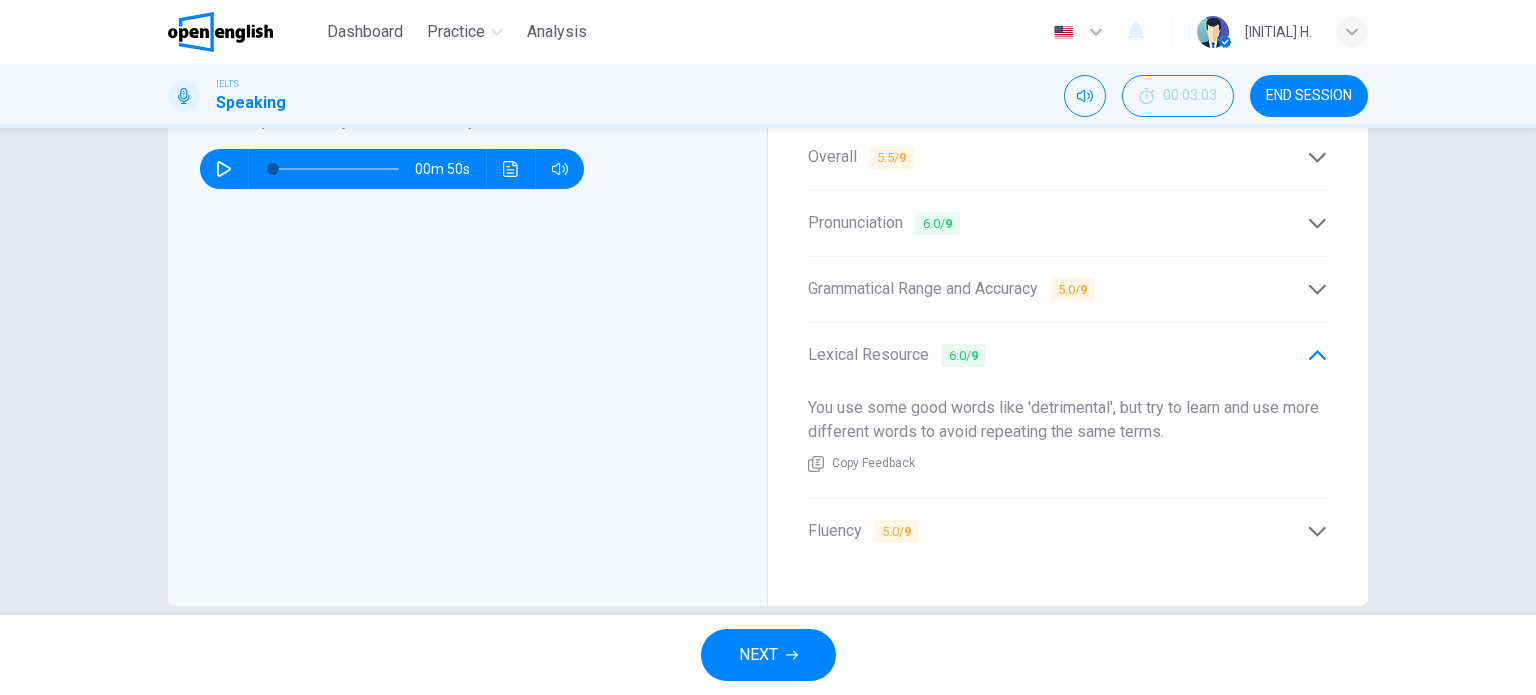 click 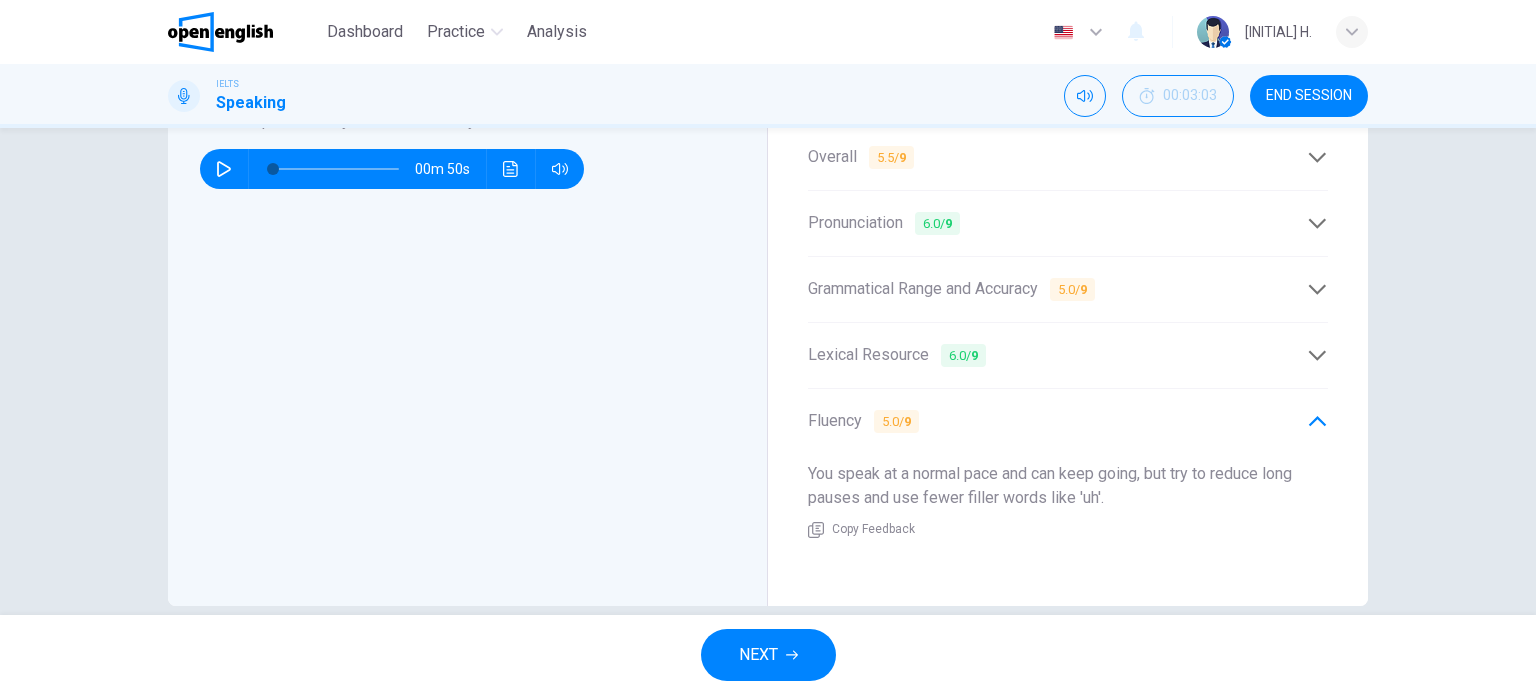scroll, scrollTop: 0, scrollLeft: 0, axis: both 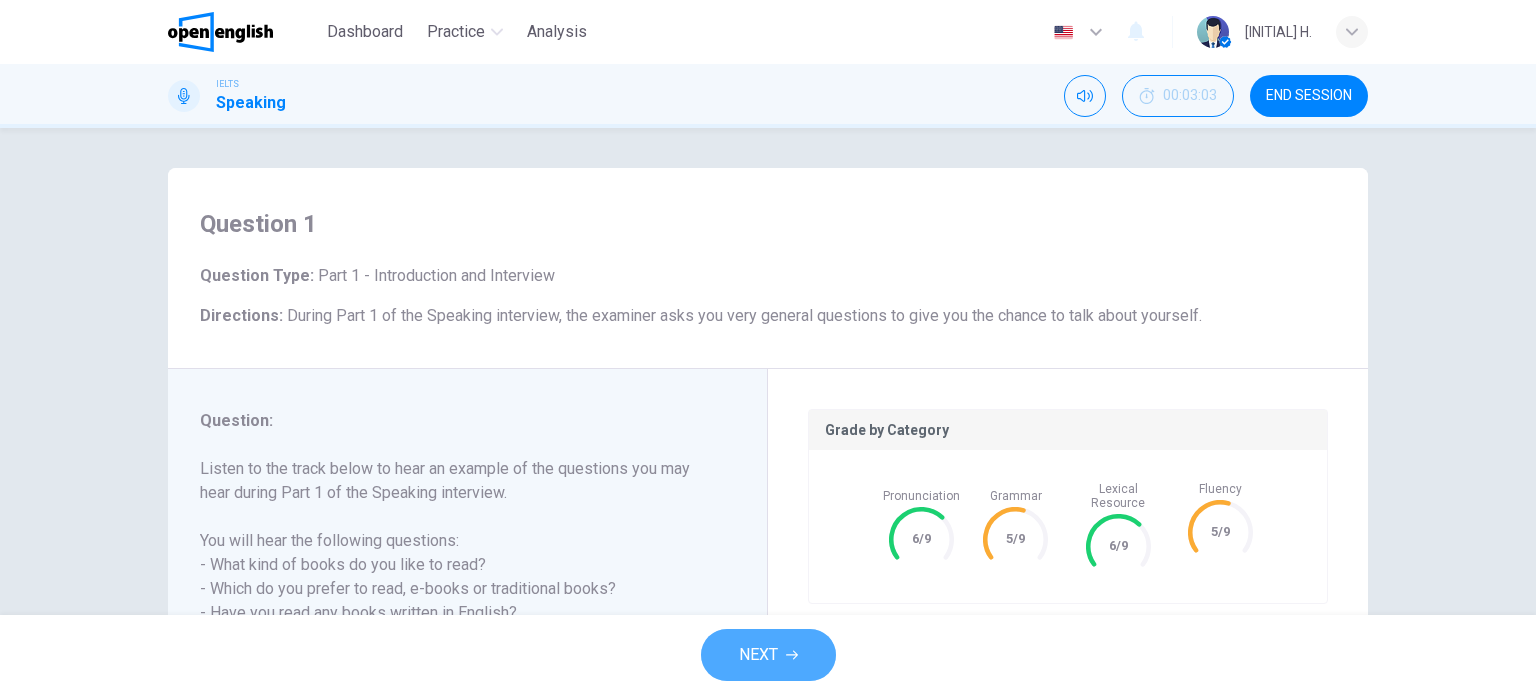 click on "NEXT" at bounding box center [768, 655] 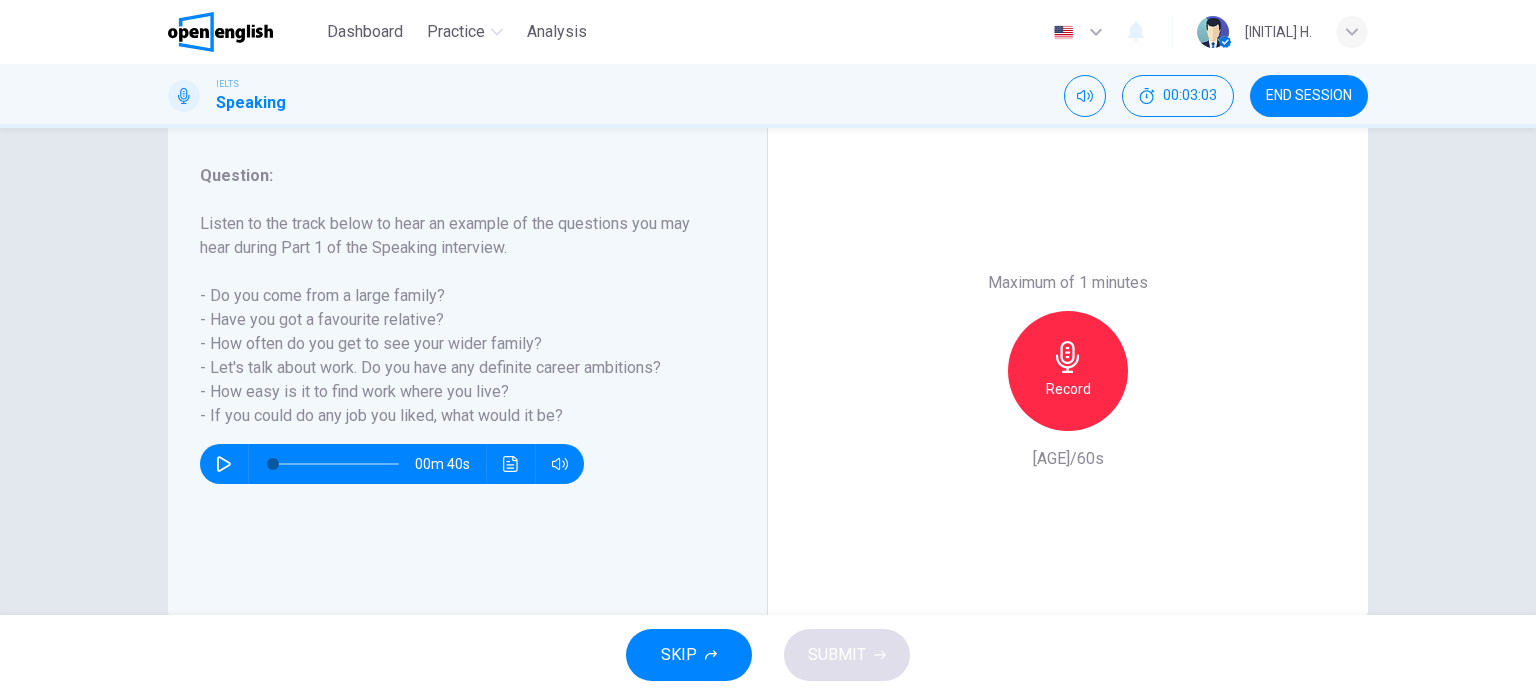 scroll, scrollTop: 288, scrollLeft: 0, axis: vertical 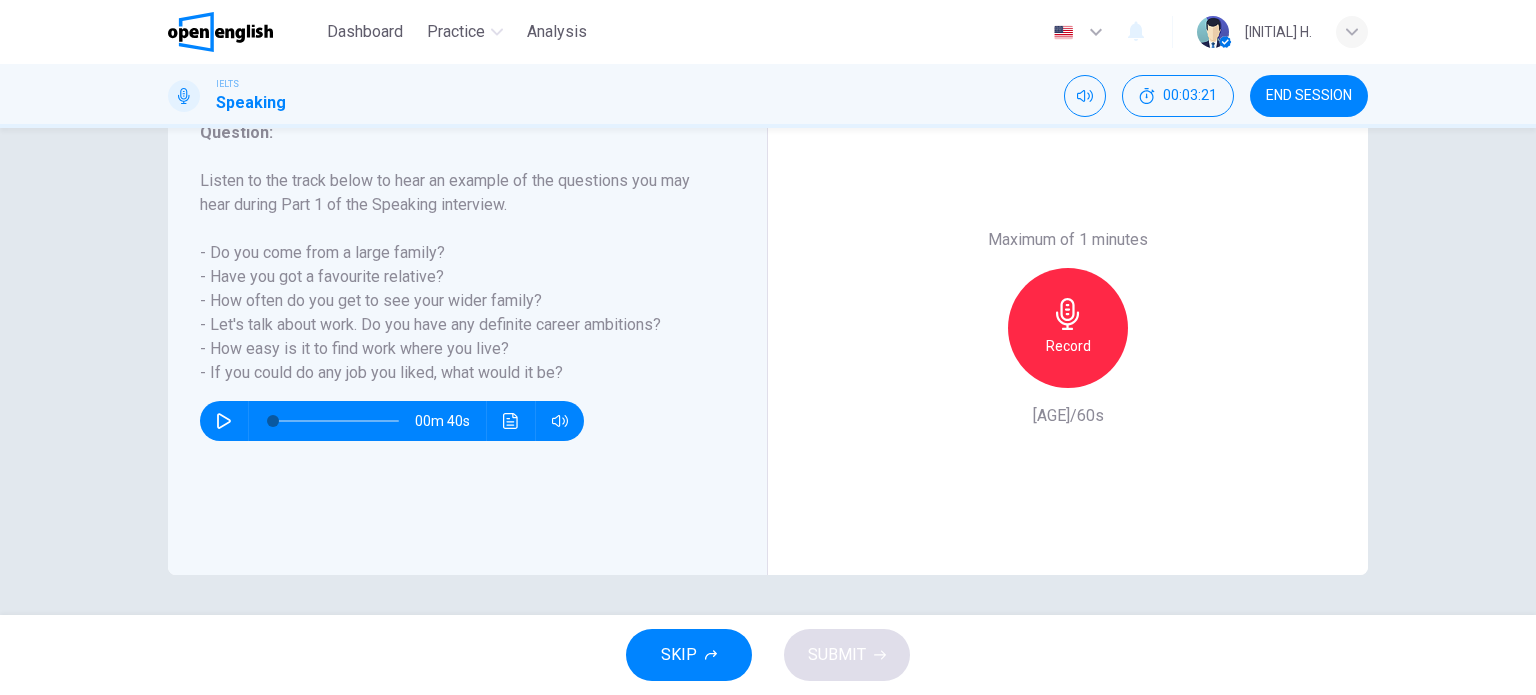 drag, startPoint x: 206, startPoint y: 259, endPoint x: 498, endPoint y: 309, distance: 296.2499 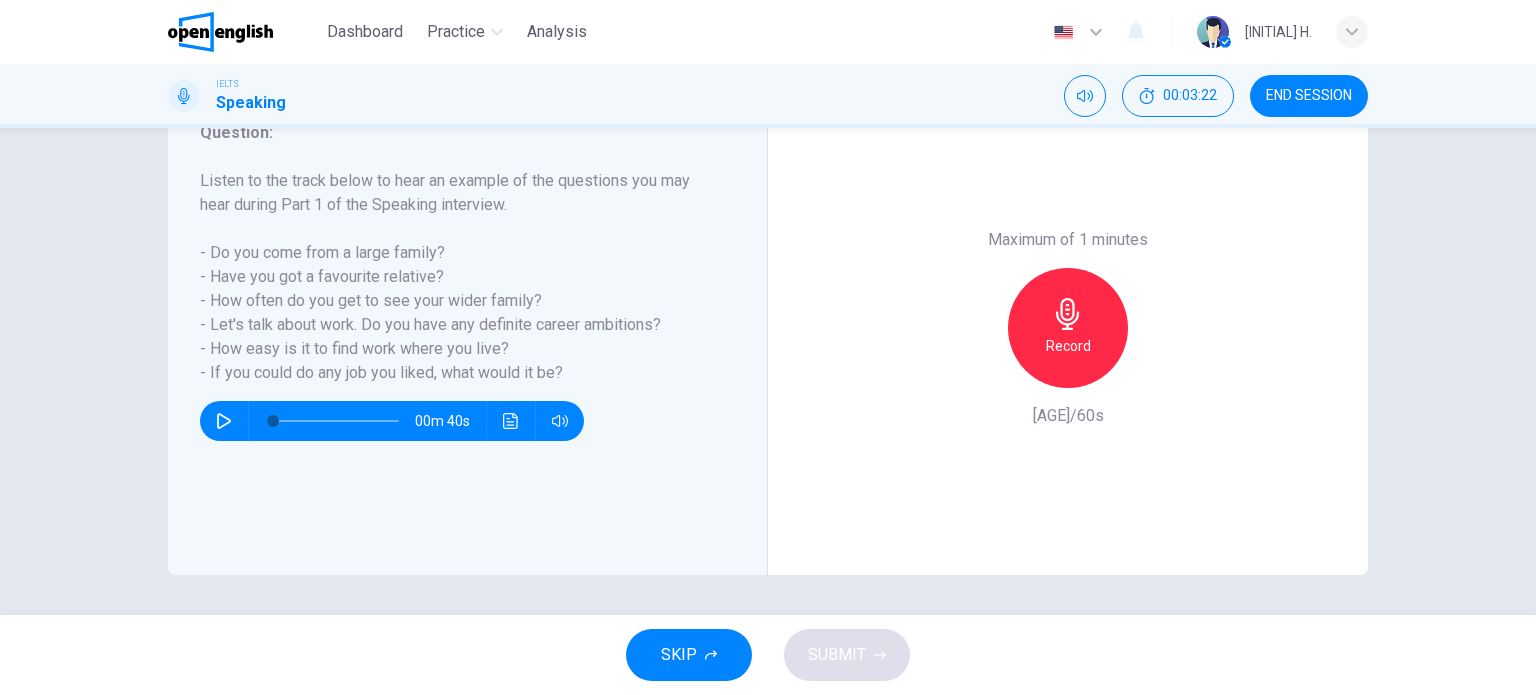 drag, startPoint x: 528, startPoint y: 303, endPoint x: 362, endPoint y: 280, distance: 167.5858 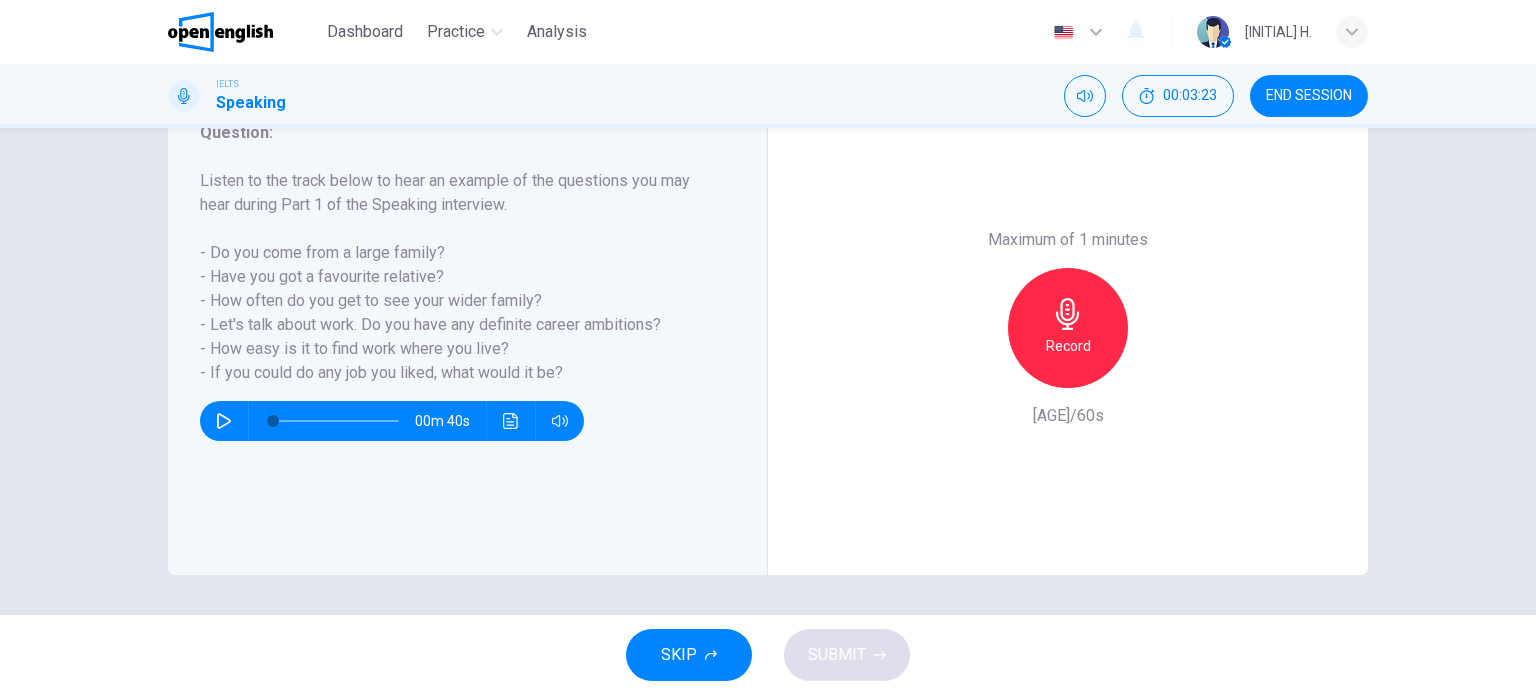 drag, startPoint x: 368, startPoint y: 294, endPoint x: 396, endPoint y: 296, distance: 28.071337 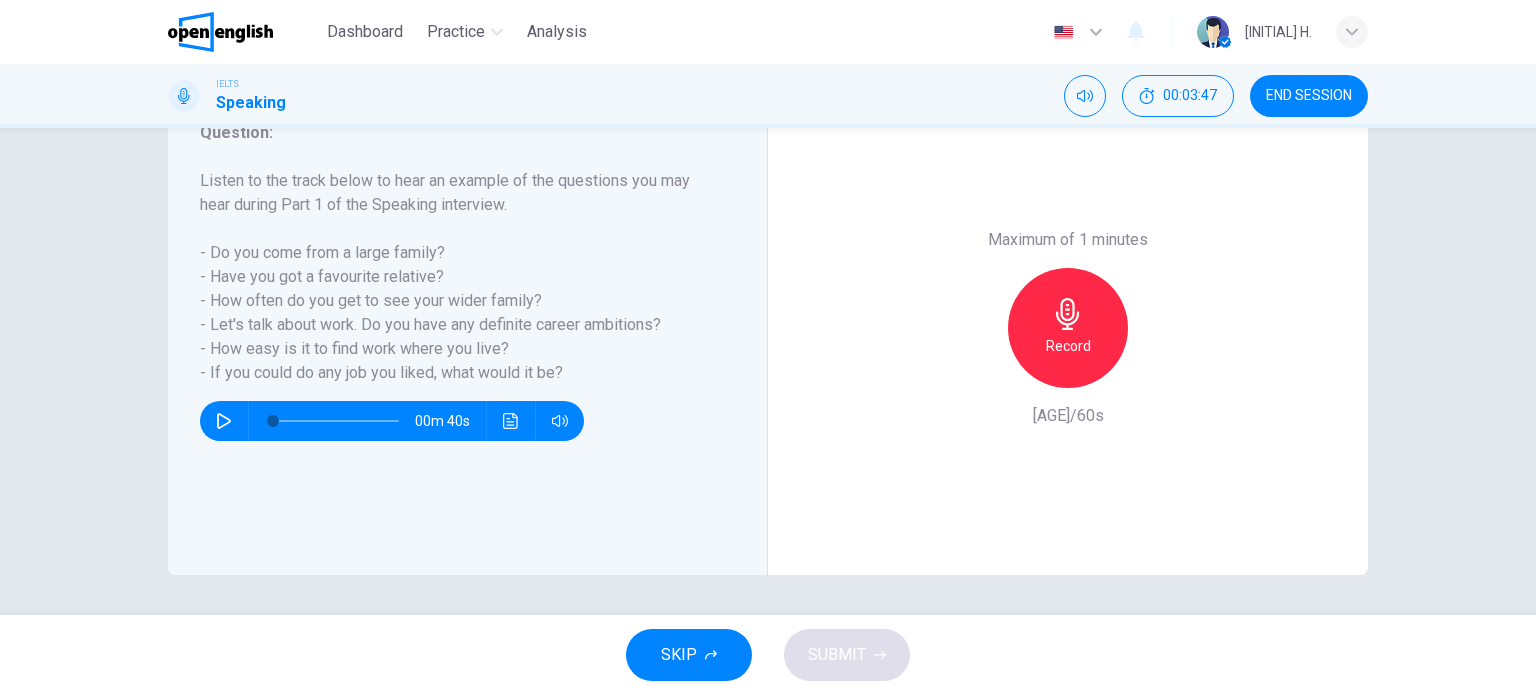 click on "Record" at bounding box center (1068, 346) 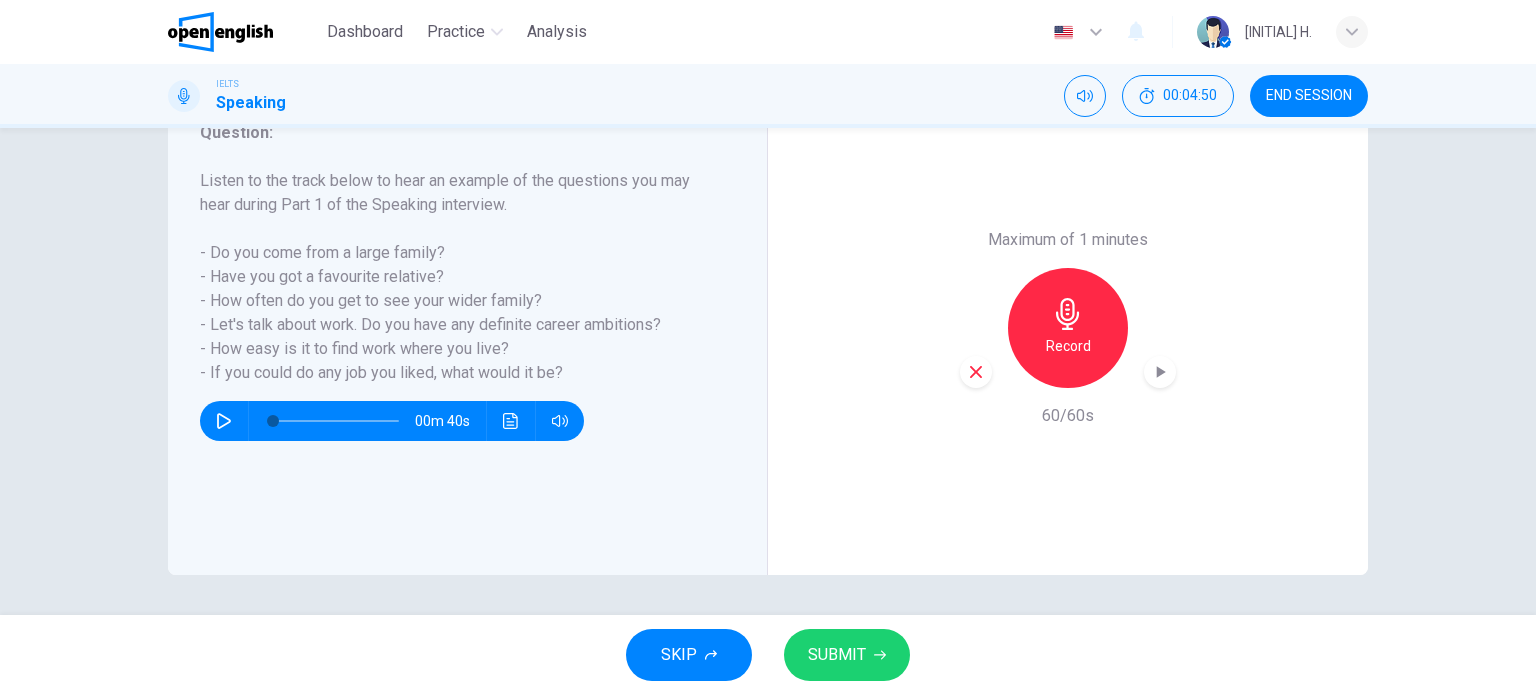 click on "SUBMIT" at bounding box center [837, 655] 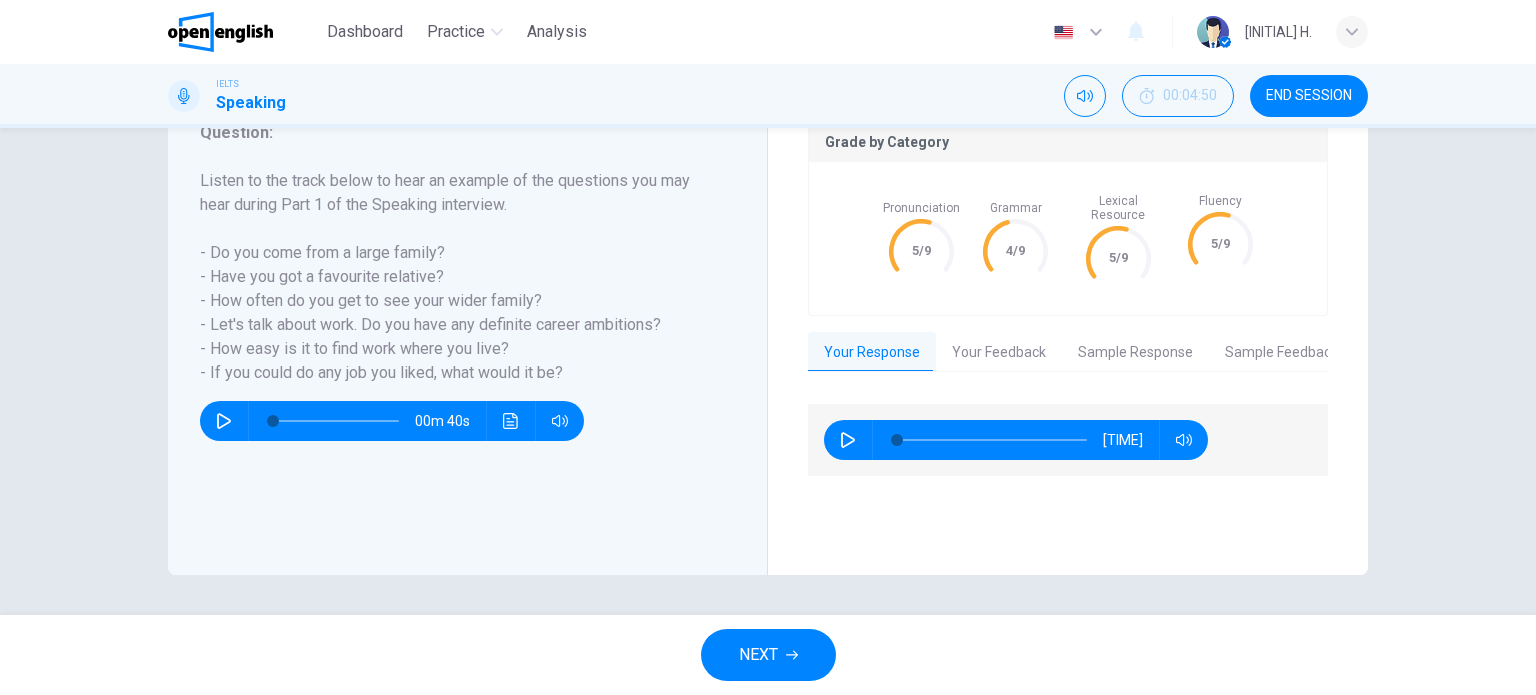 click on "Your Feedback" at bounding box center [999, 353] 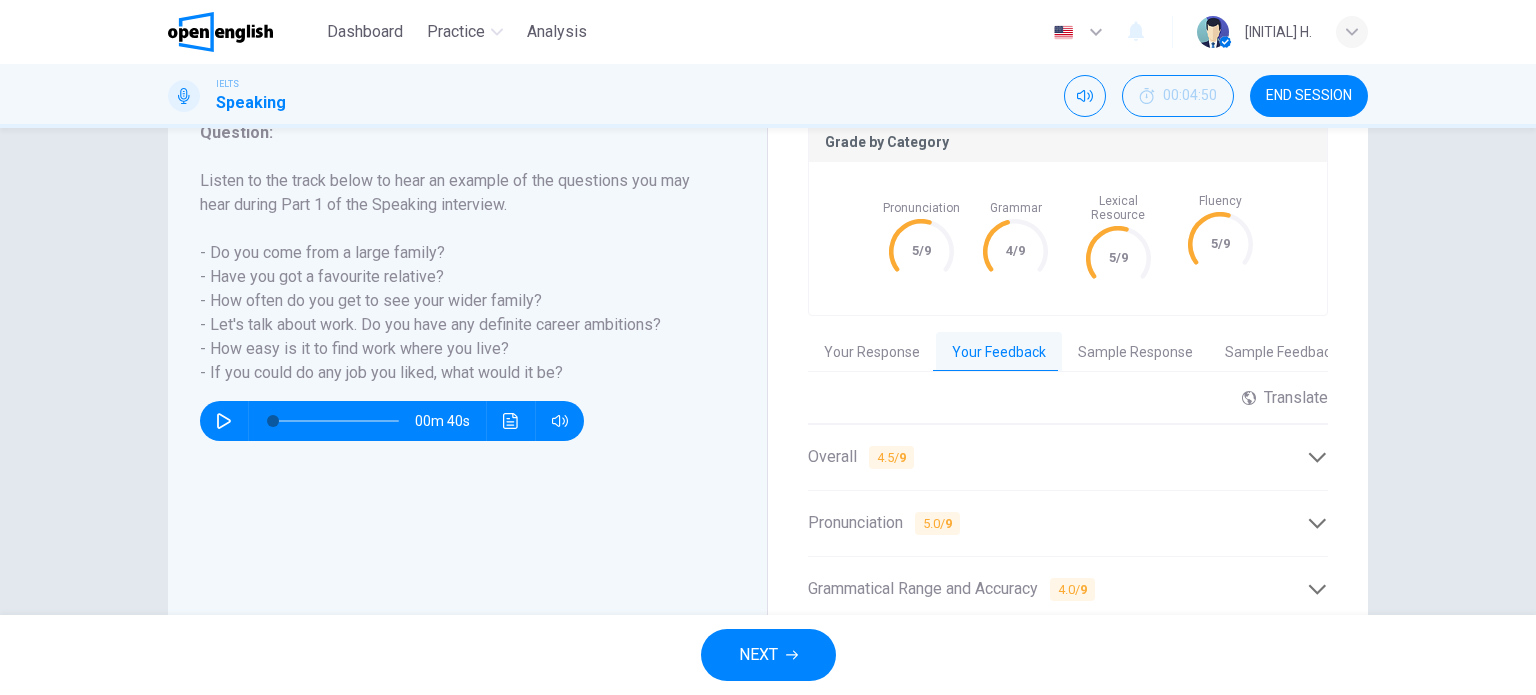 click on "Overall   4.5 / 9" at bounding box center [1068, 457] 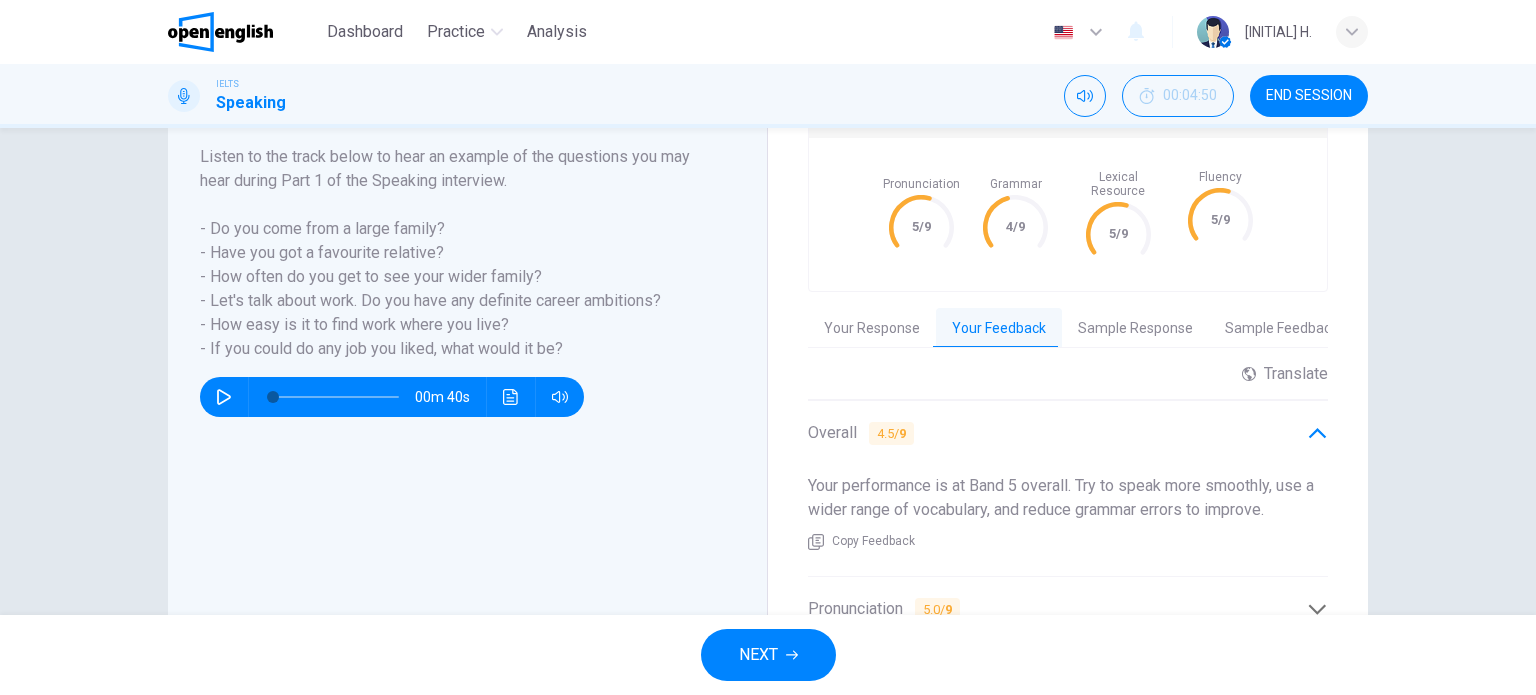 scroll, scrollTop: 388, scrollLeft: 0, axis: vertical 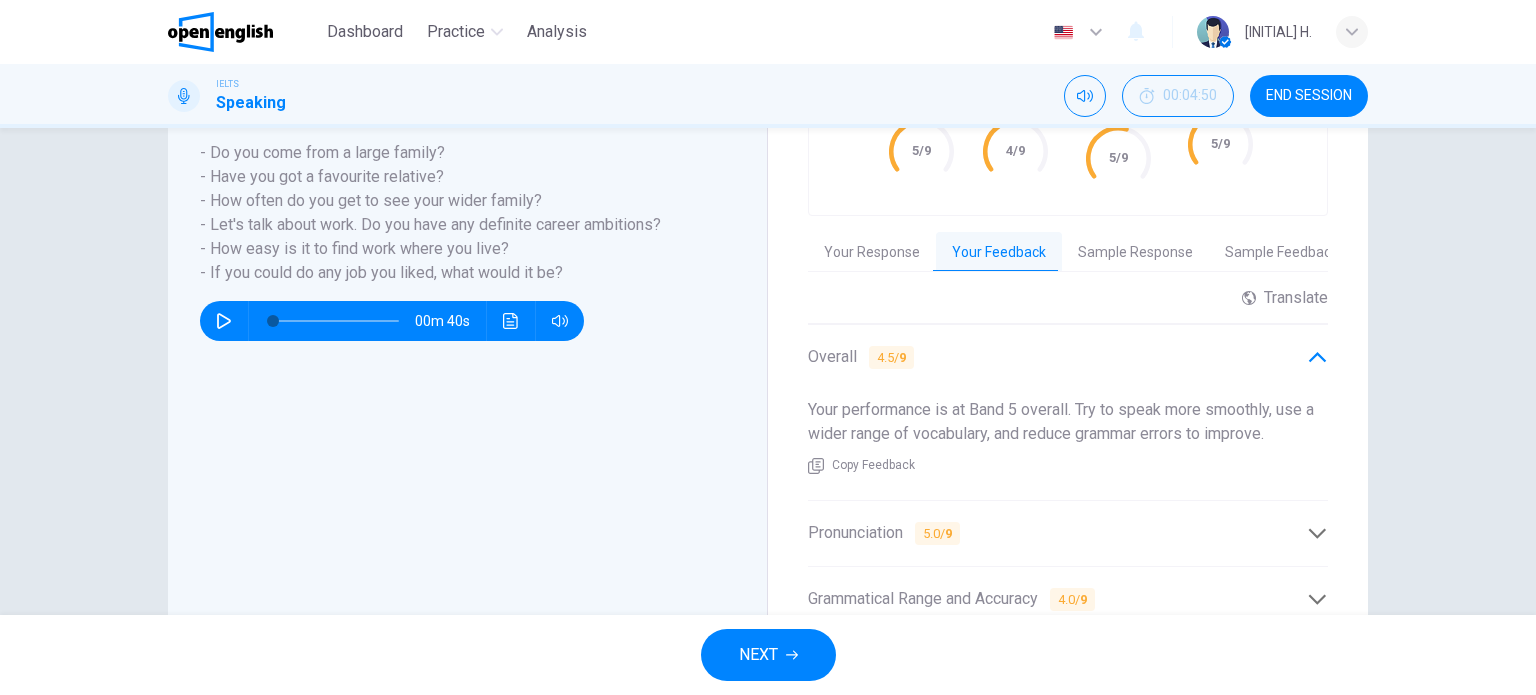click on "Pronunciation   5.0 / 9" at bounding box center [1057, 533] 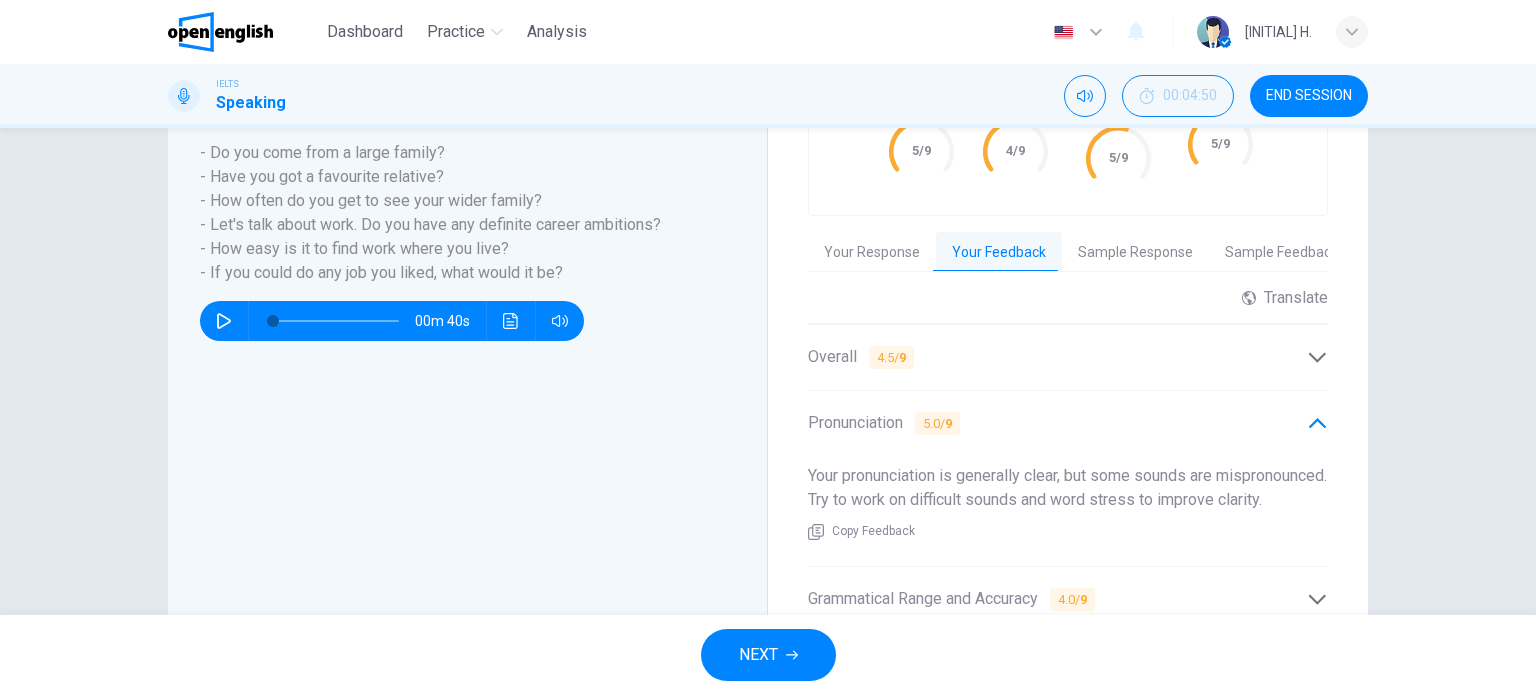 drag, startPoint x: 800, startPoint y: 459, endPoint x: 933, endPoint y: 511, distance: 142.80406 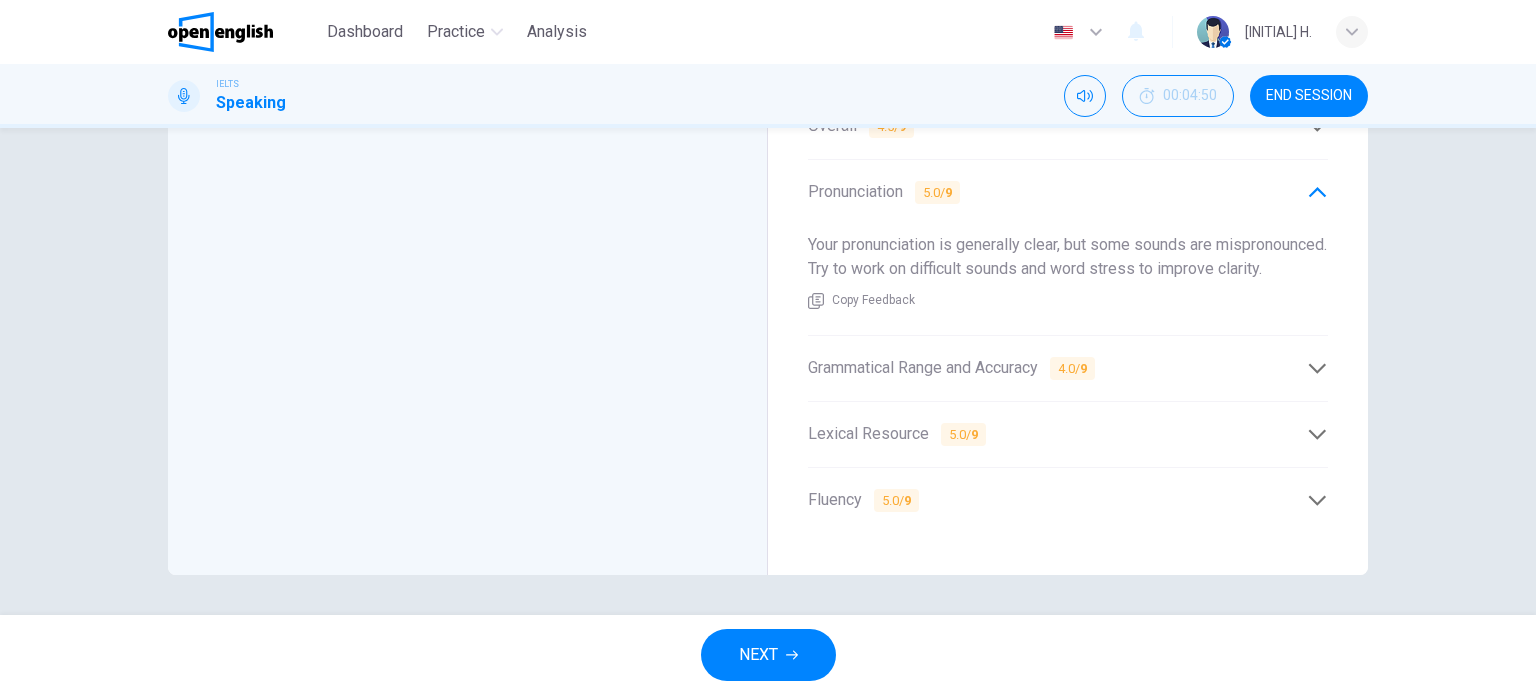 click on "Grammatical Range and Accuracy   4.0 / 9" at bounding box center (1057, 368) 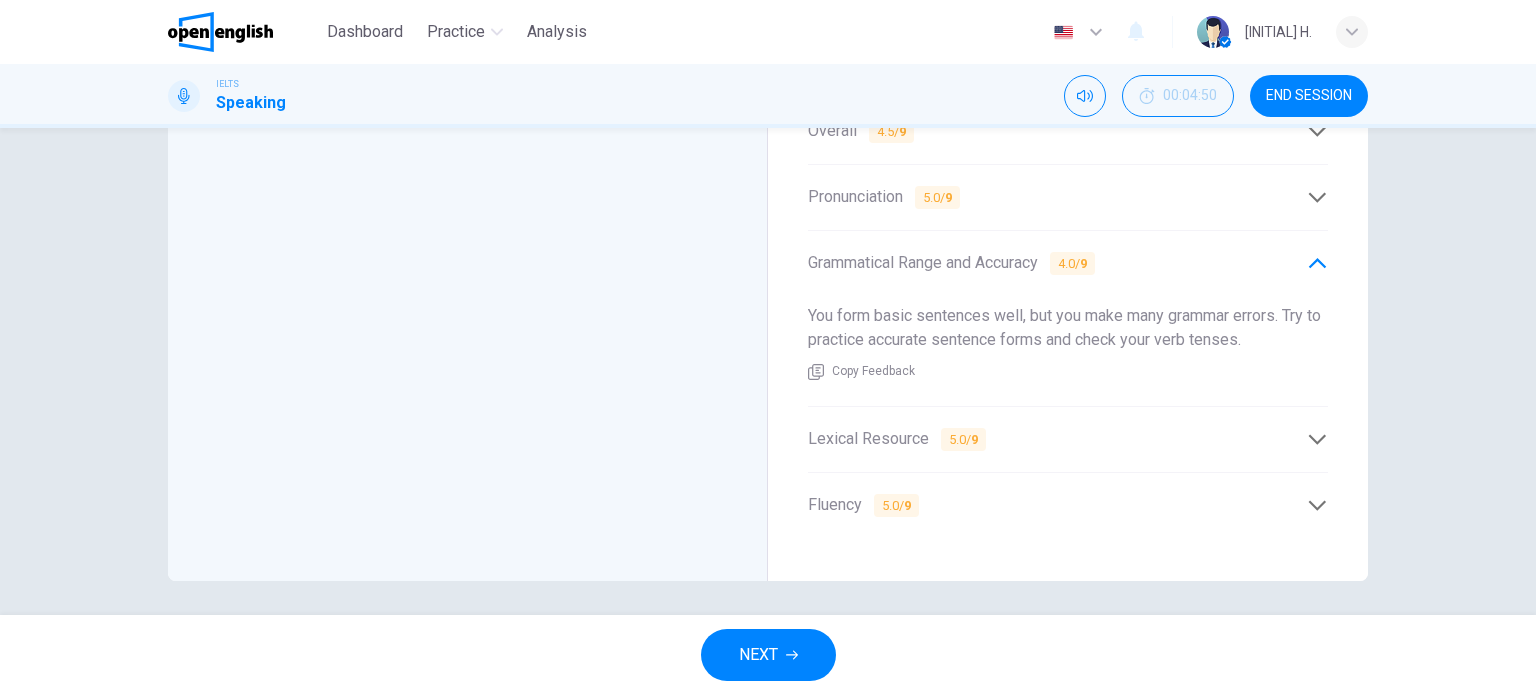 scroll, scrollTop: 606, scrollLeft: 0, axis: vertical 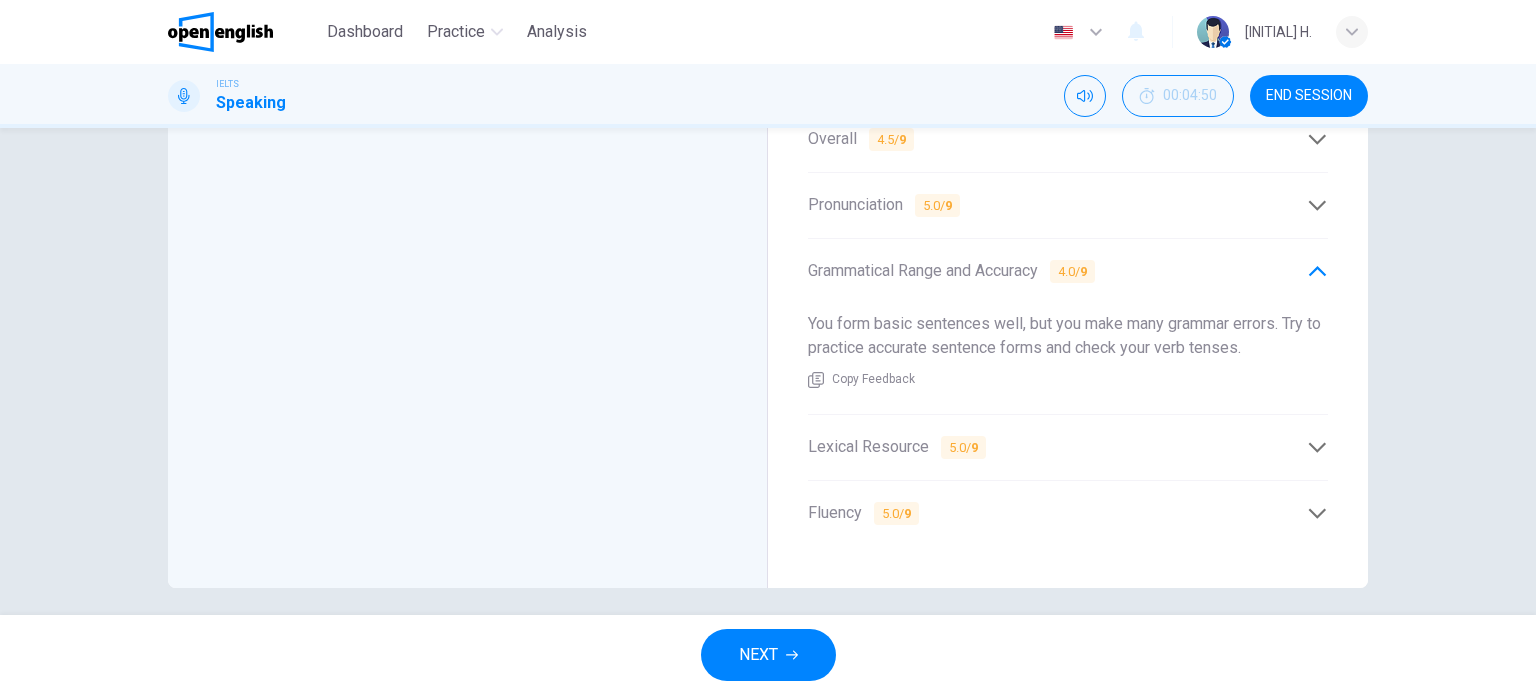 click 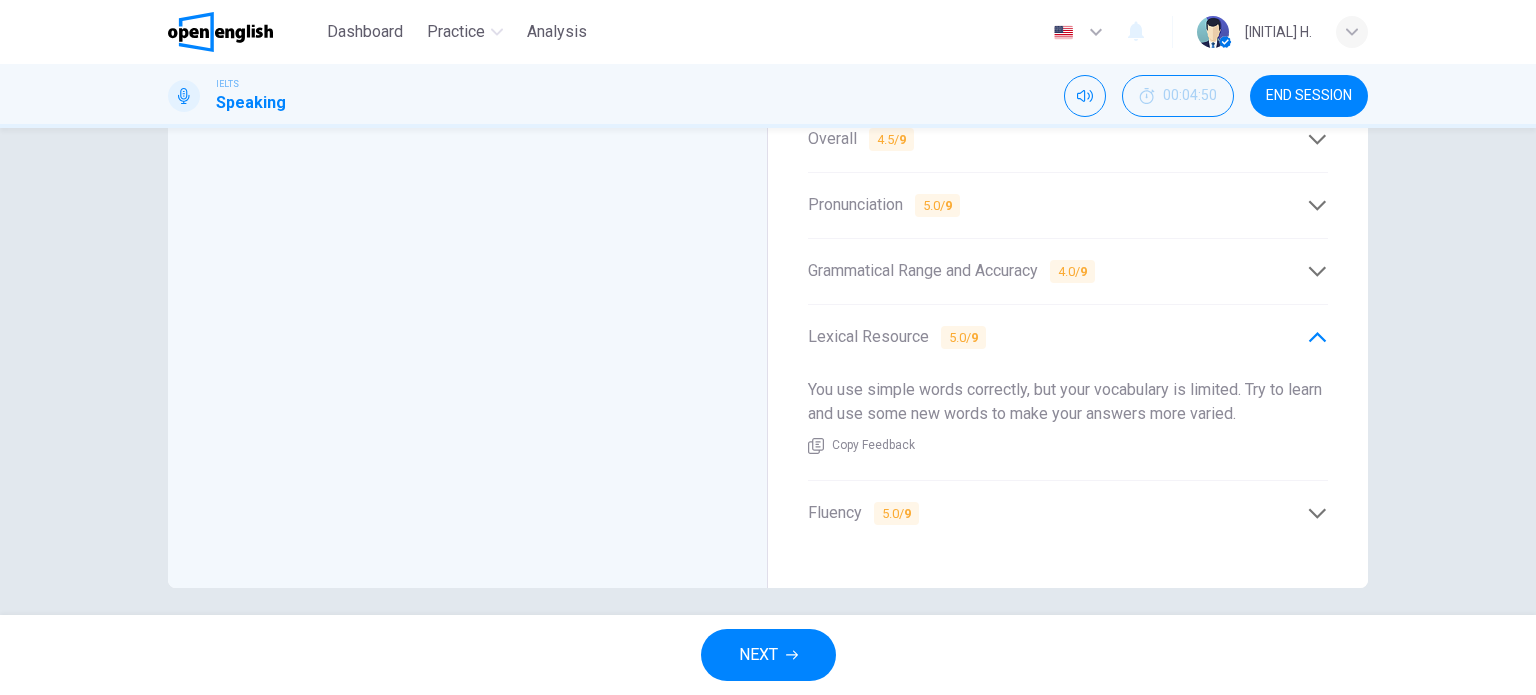 click on "Fluency   5.0 / 9" at bounding box center [1057, 513] 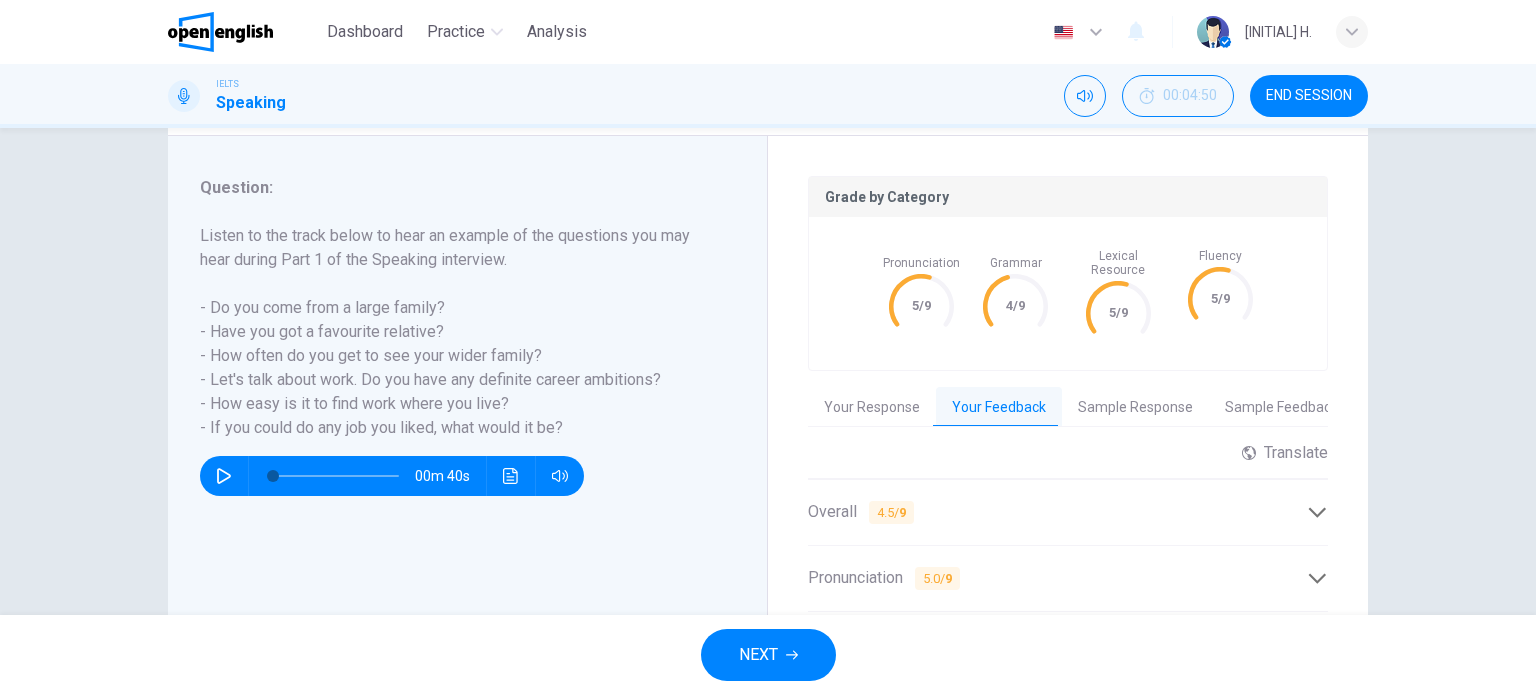 scroll, scrollTop: 0, scrollLeft: 0, axis: both 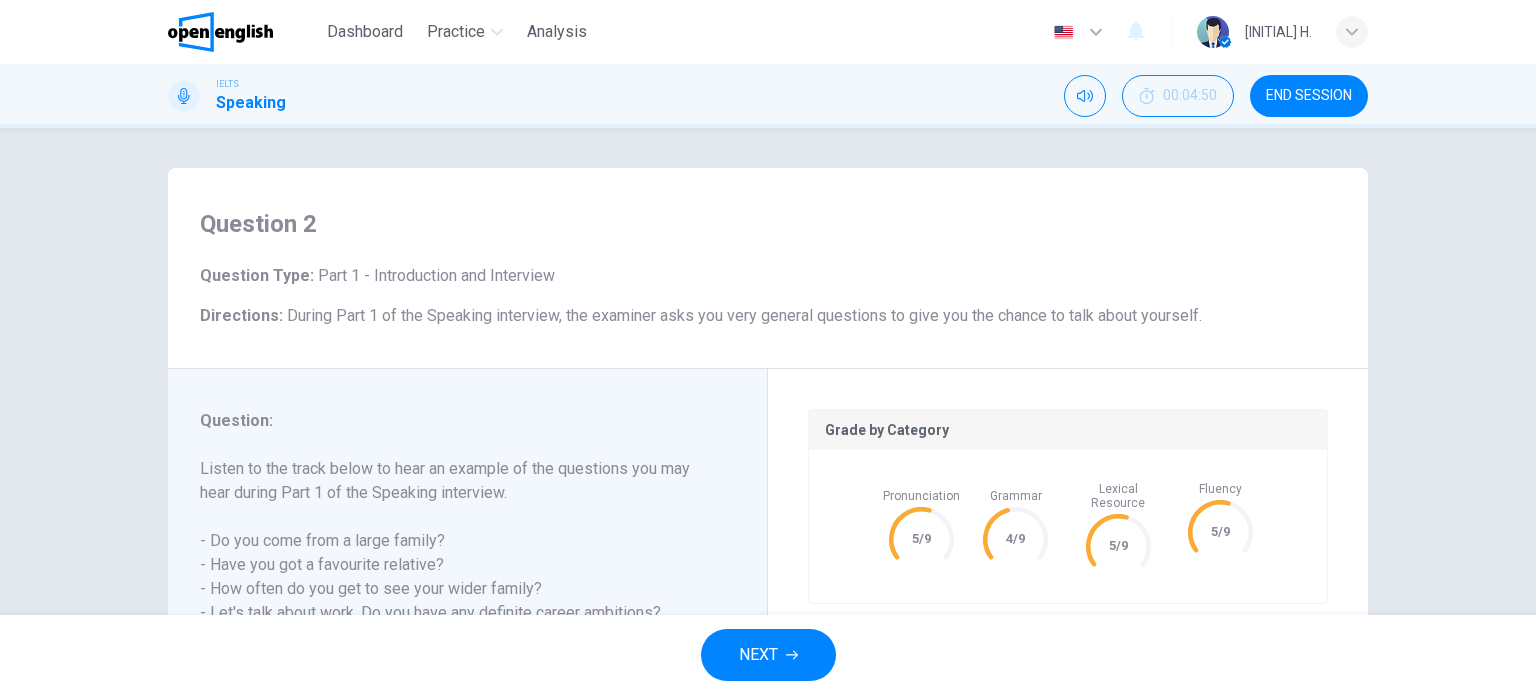 click on "NEXT" at bounding box center [768, 655] 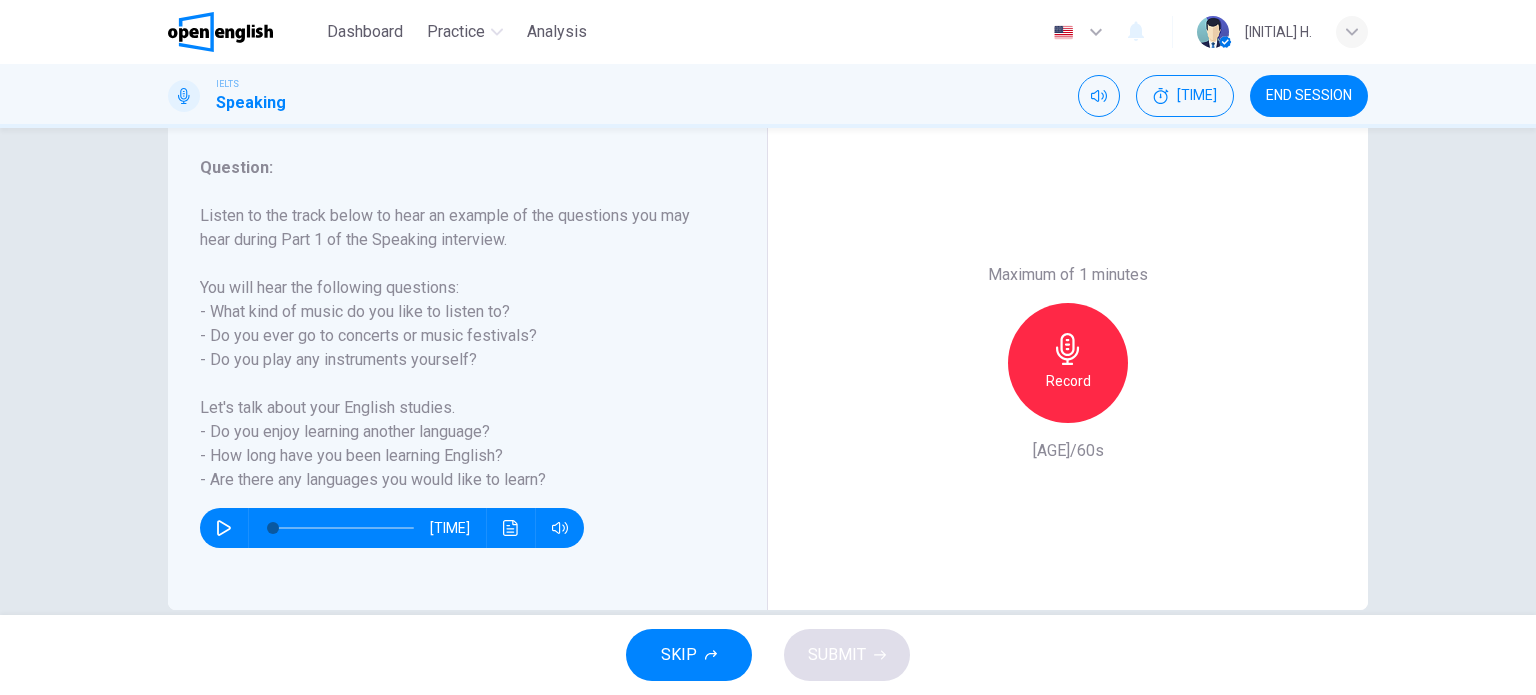 scroll, scrollTop: 288, scrollLeft: 0, axis: vertical 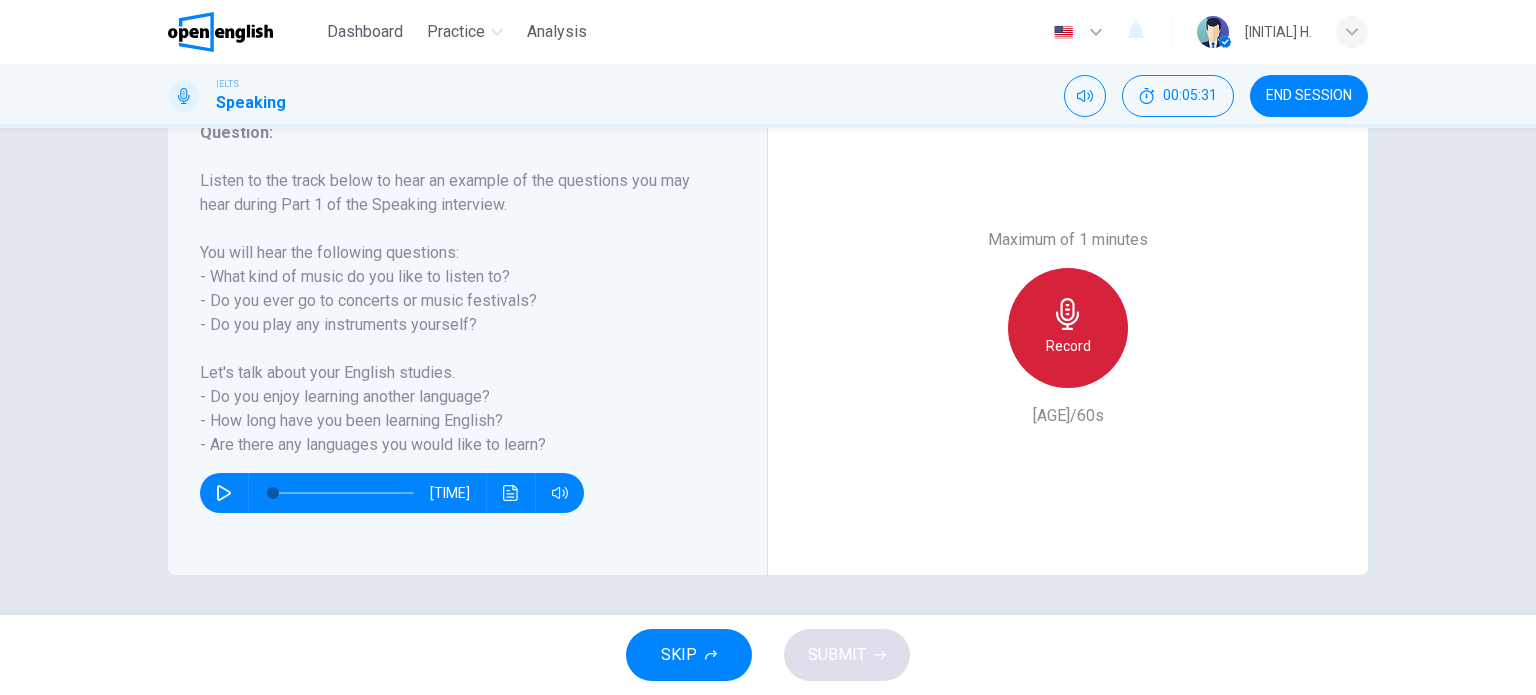 click on "Record" at bounding box center [1068, 328] 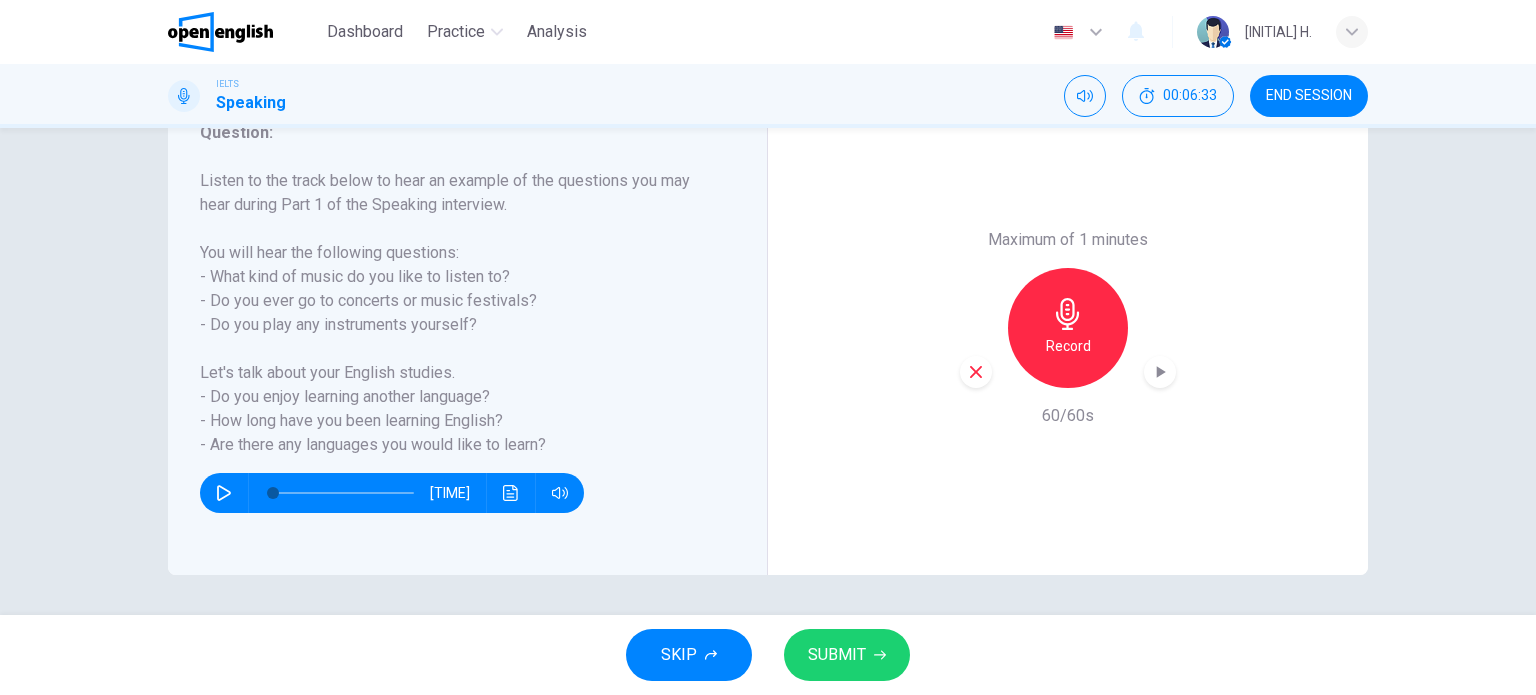 click on "SUBMIT" at bounding box center [837, 655] 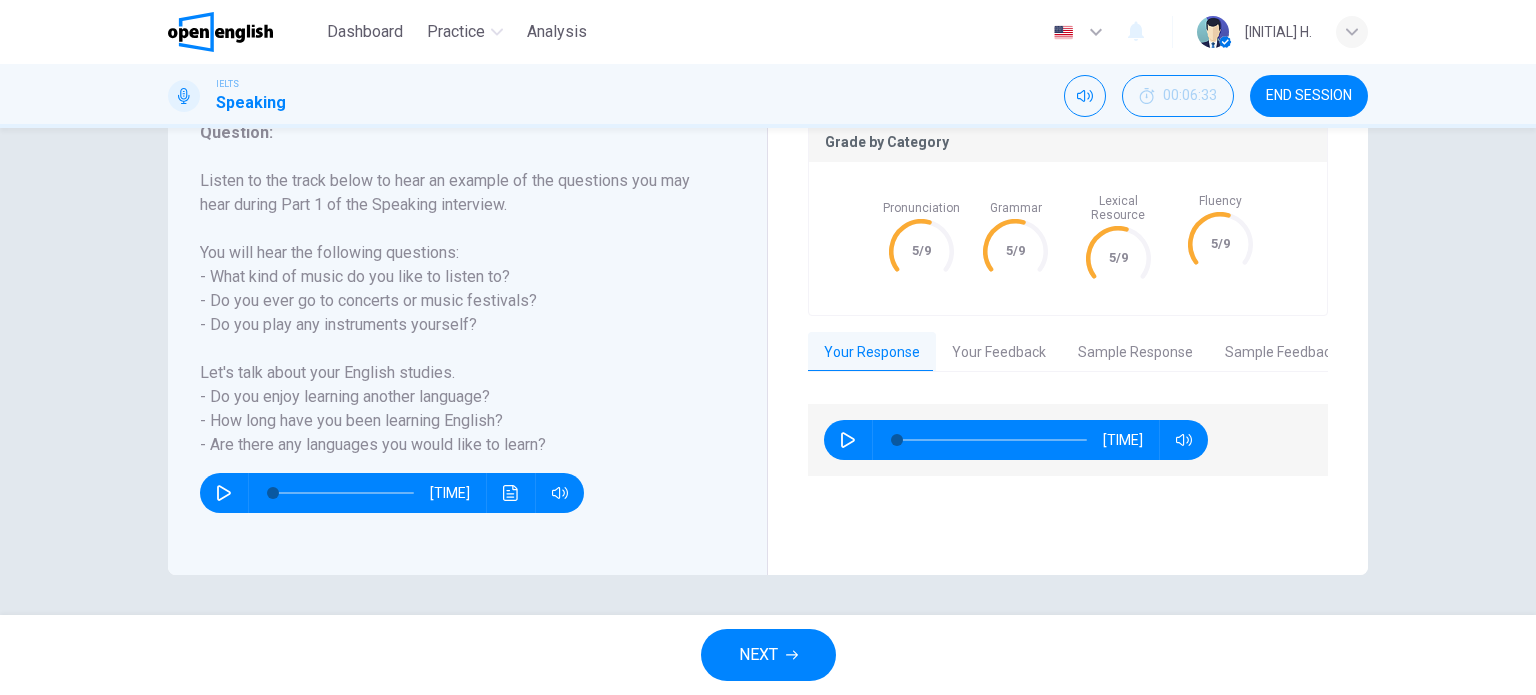 click on "Your Feedback" at bounding box center [999, 353] 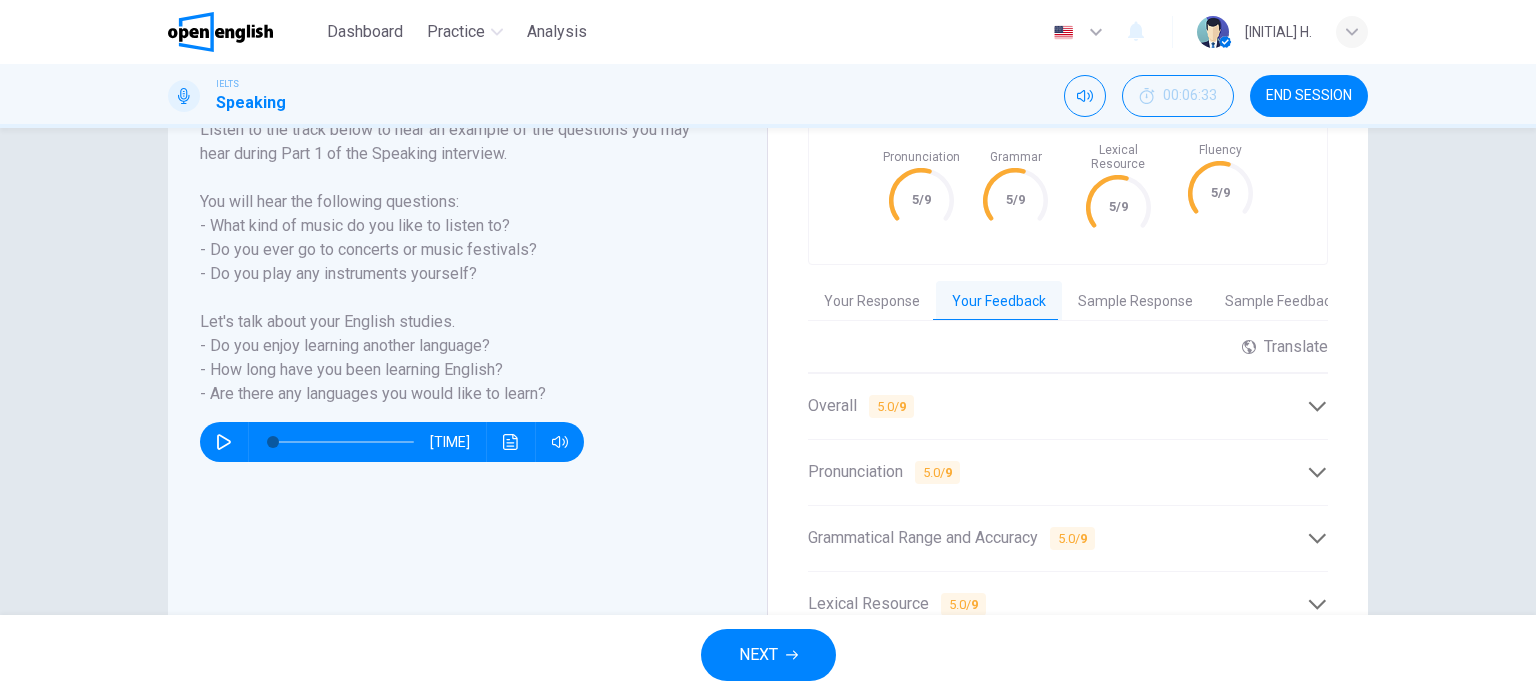scroll, scrollTop: 388, scrollLeft: 0, axis: vertical 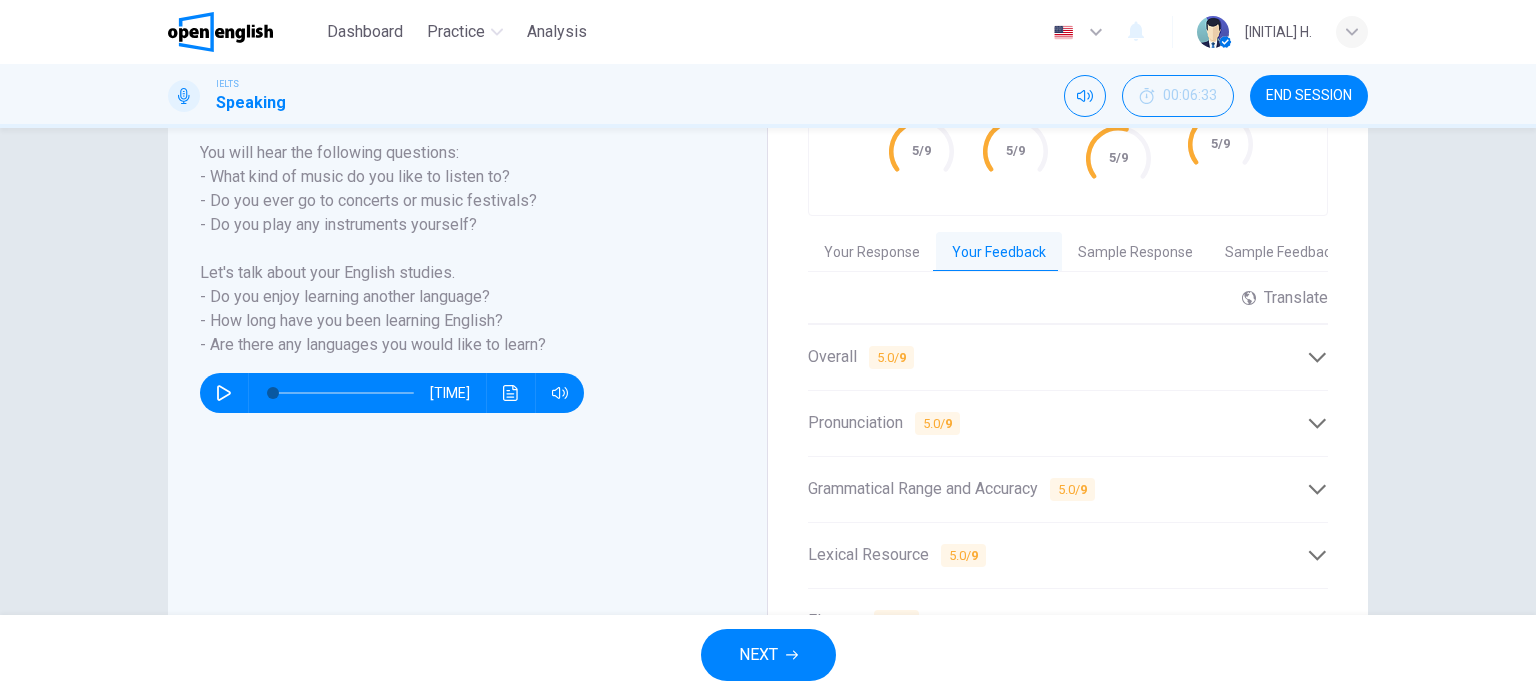 click on "Overall   5.0 / 9" at bounding box center [1068, 357] 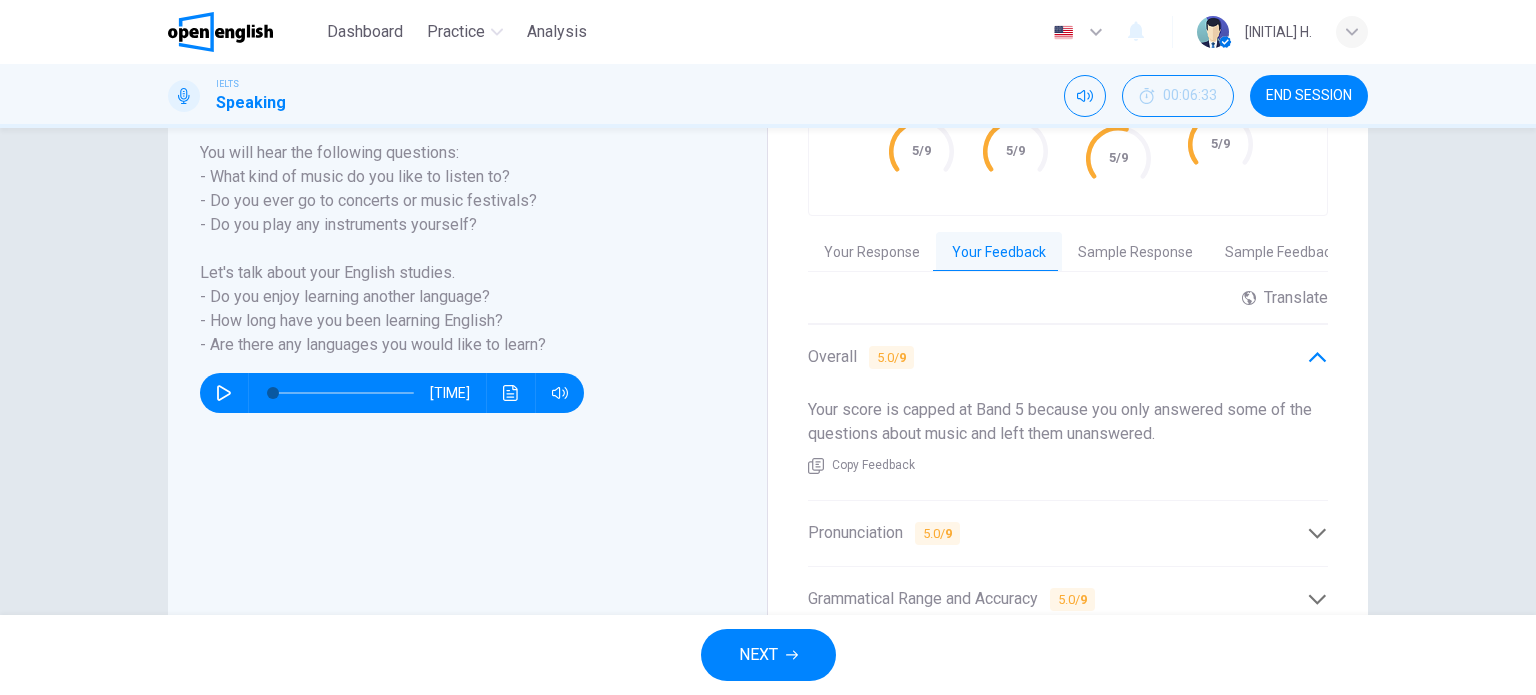 scroll, scrollTop: 488, scrollLeft: 0, axis: vertical 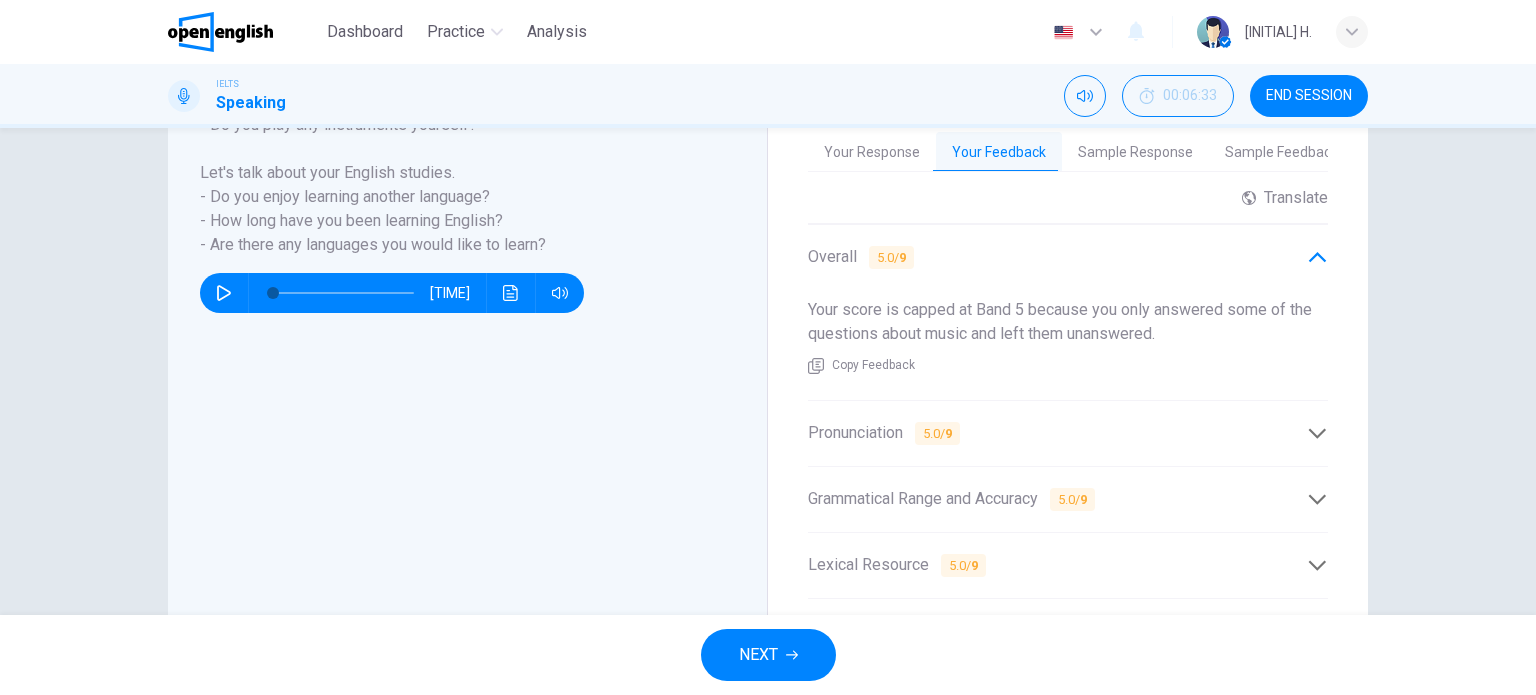 click 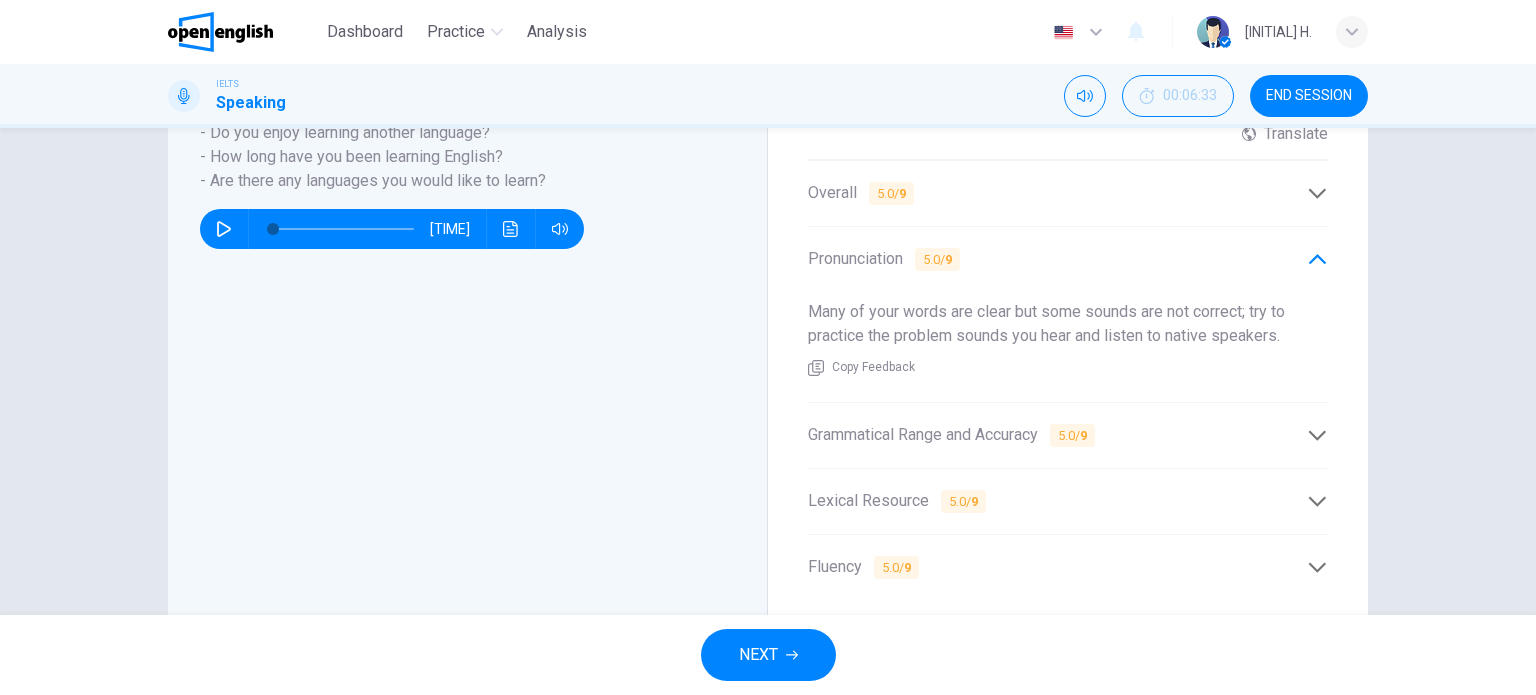 scroll, scrollTop: 588, scrollLeft: 0, axis: vertical 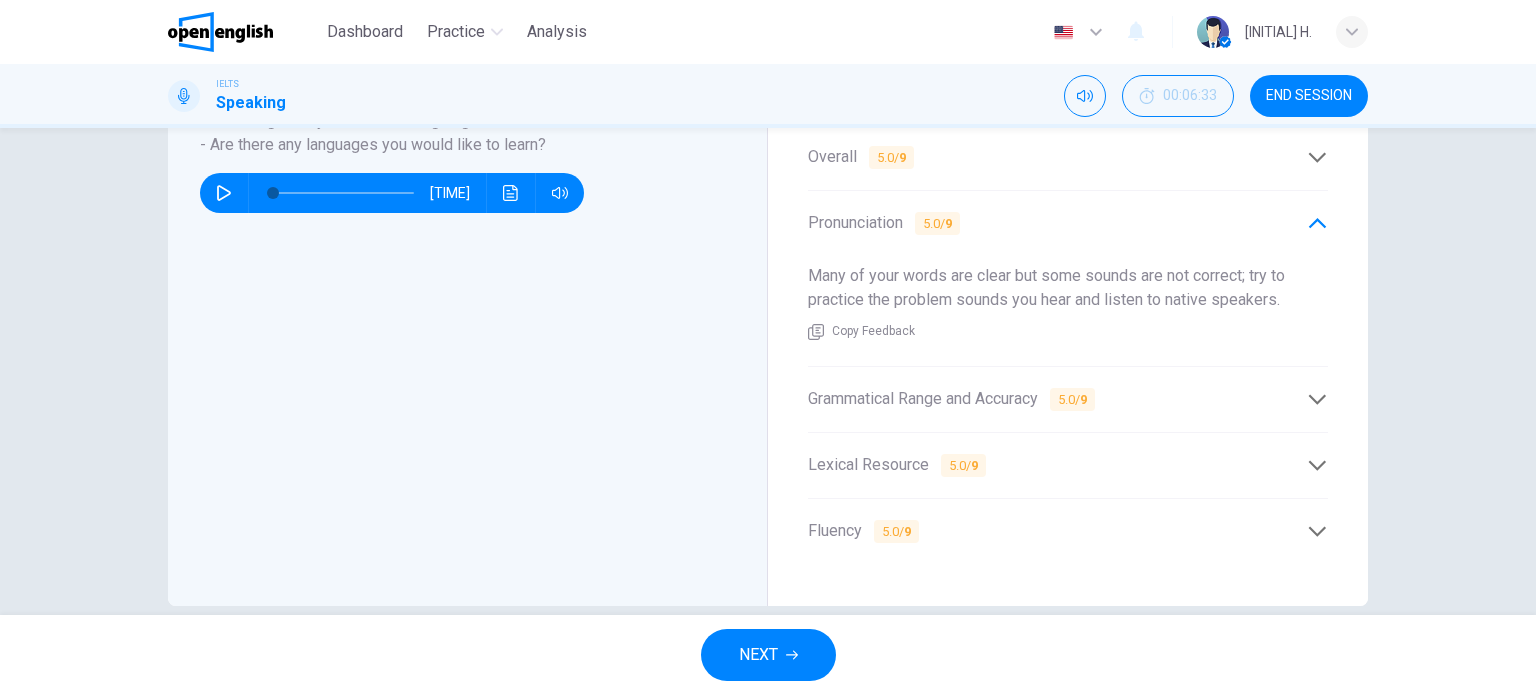 click on "Grammatical Range and Accuracy   5.0 / 9" at bounding box center [1068, 399] 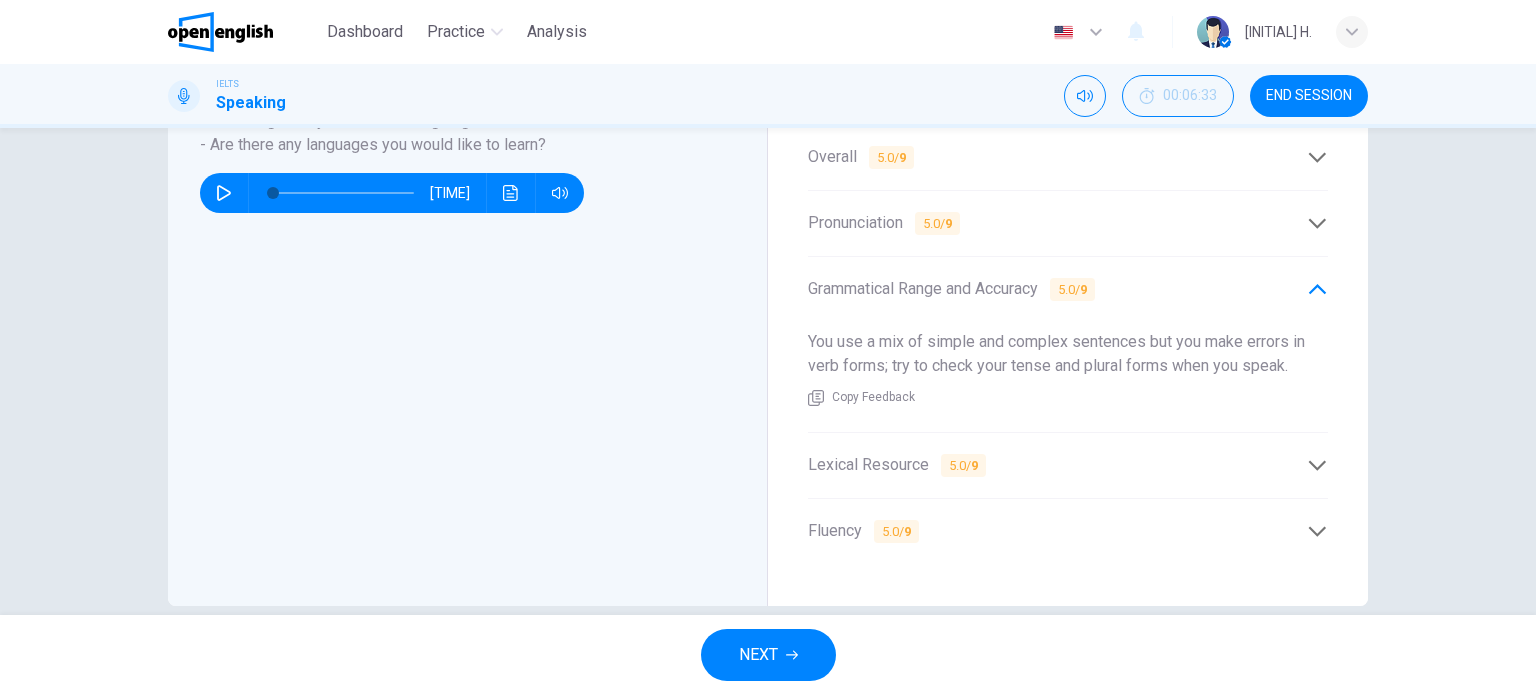 click 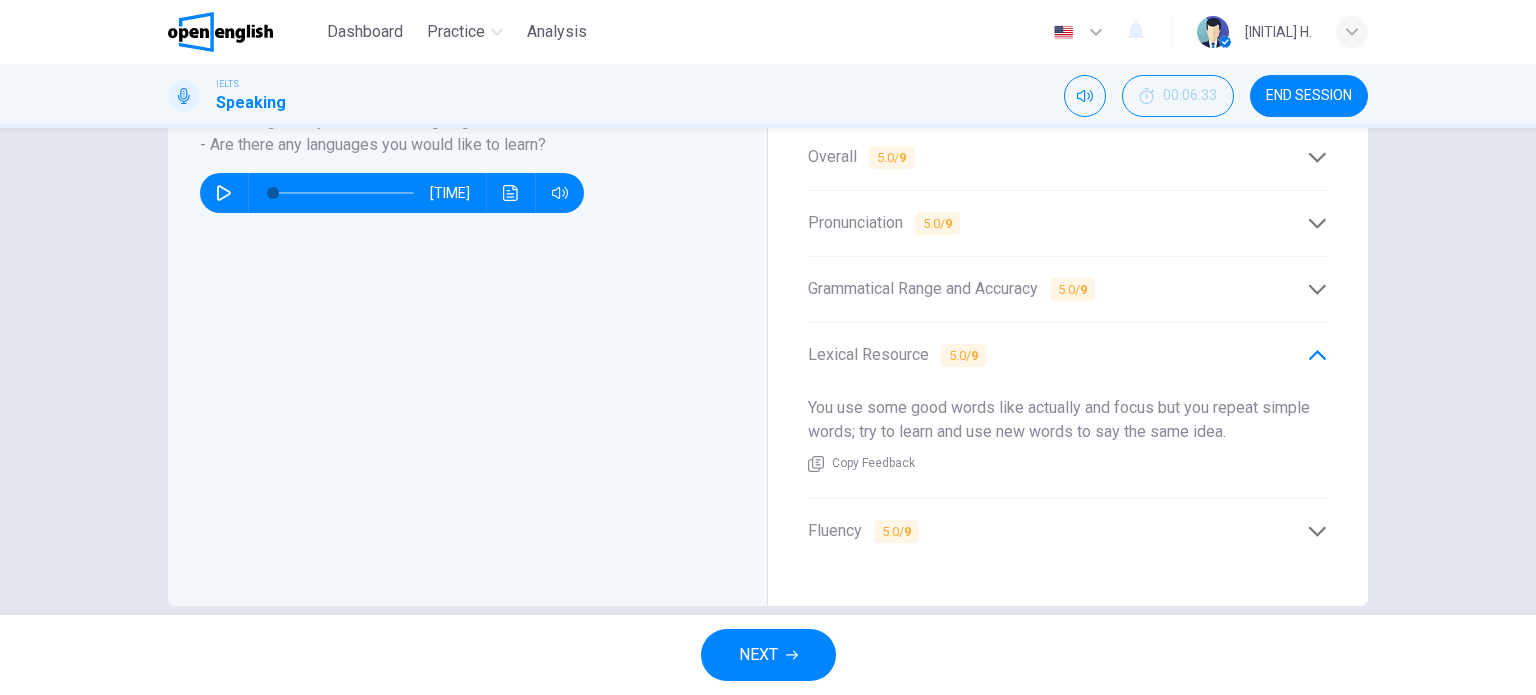 click 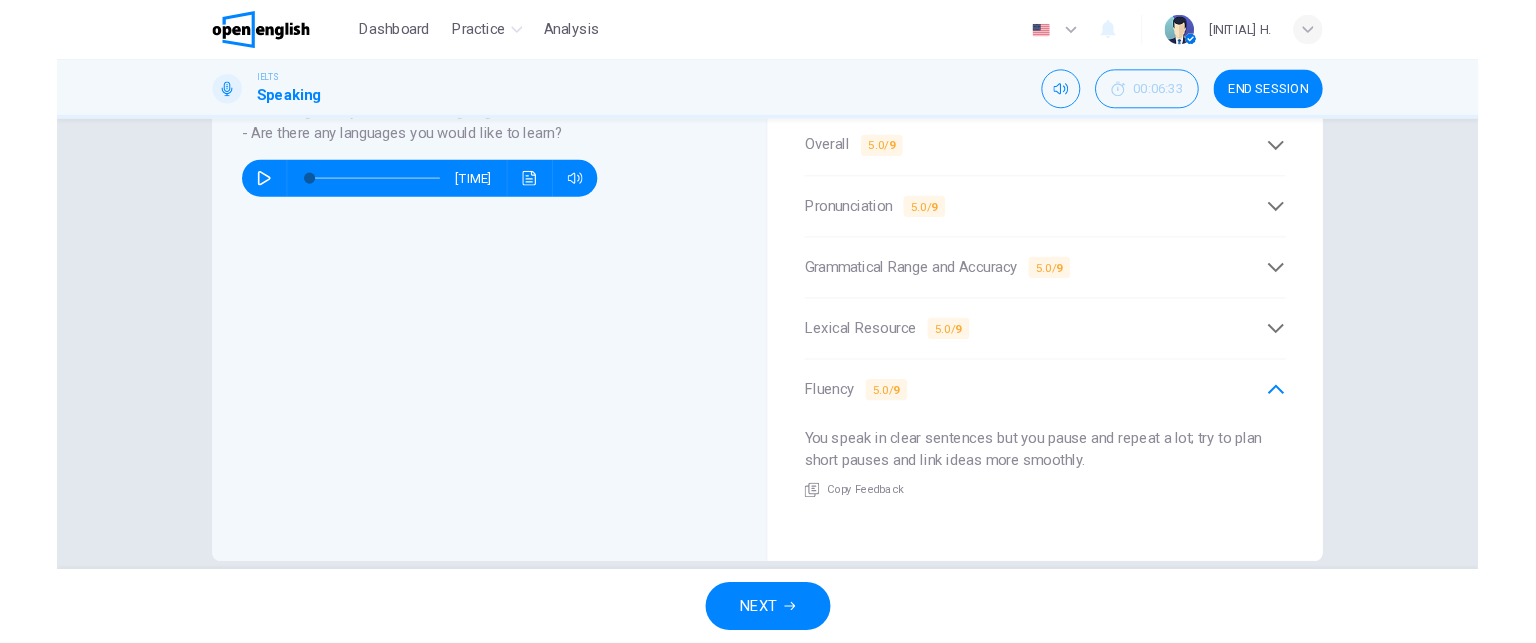 scroll, scrollTop: 0, scrollLeft: 0, axis: both 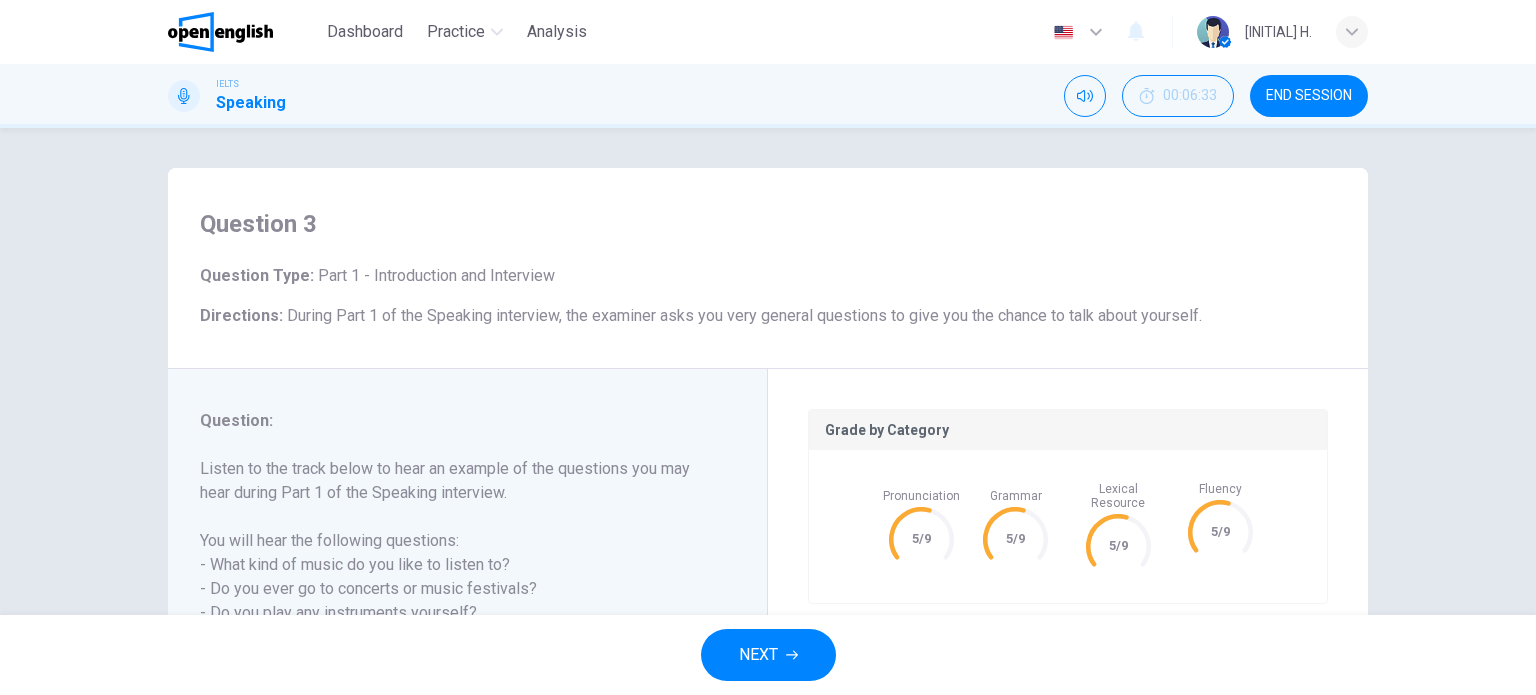 click on "Question   3 Question Type :   Part 1 - Introduction and Interview Directions :   During Part 1 of the Speaking interview, the examiner asks you very general questions to give you the chance to talk about yourself." at bounding box center (768, 268) 